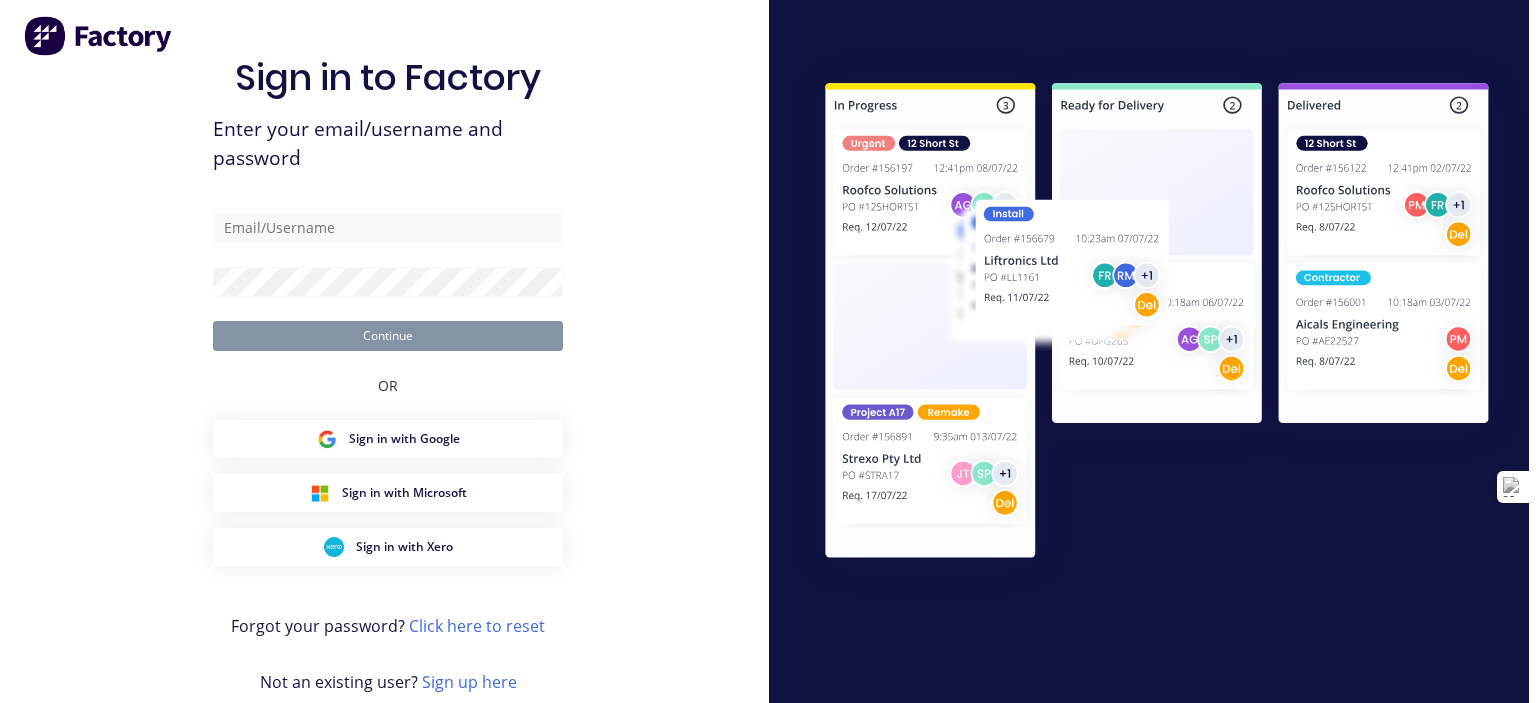 scroll, scrollTop: 0, scrollLeft: 0, axis: both 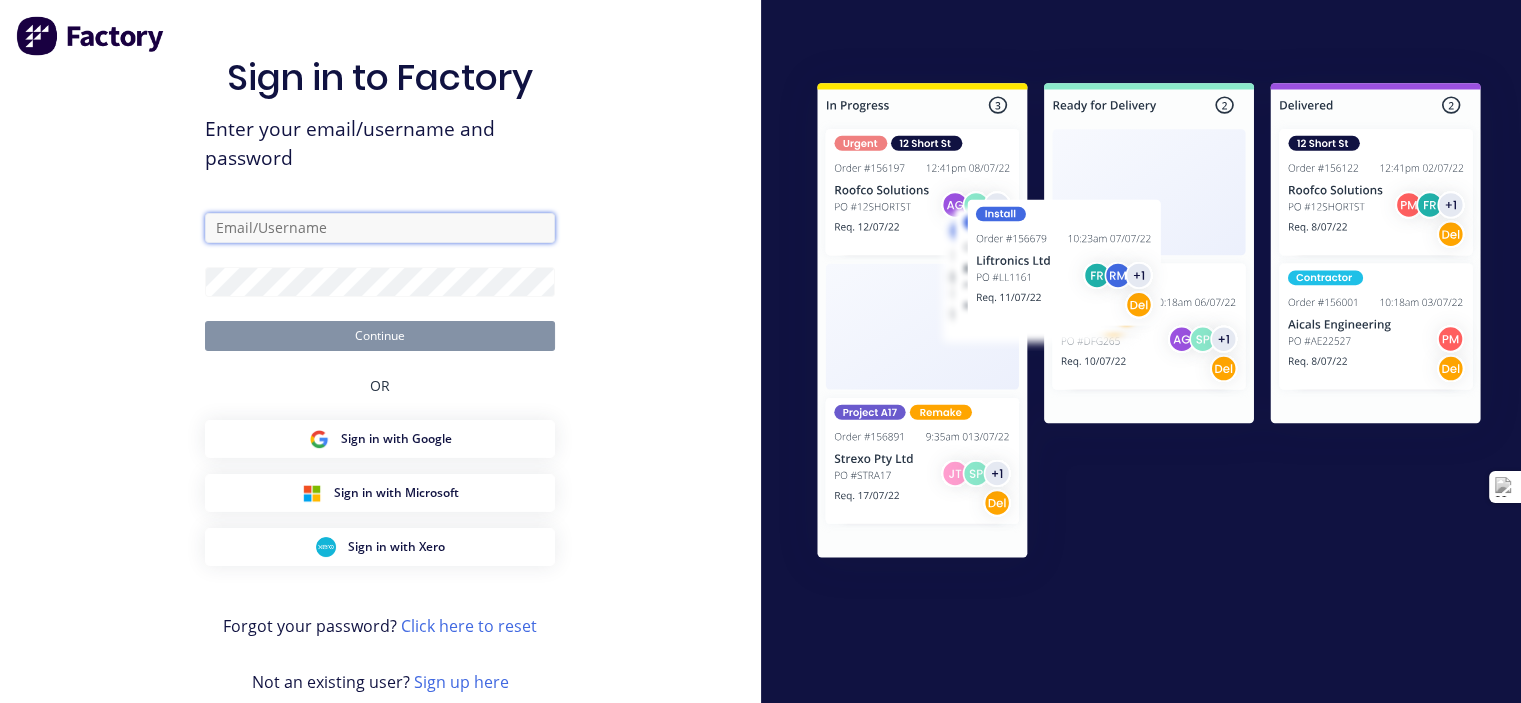 type on "[EMAIL_ADDRESS][DOMAIN_NAME]" 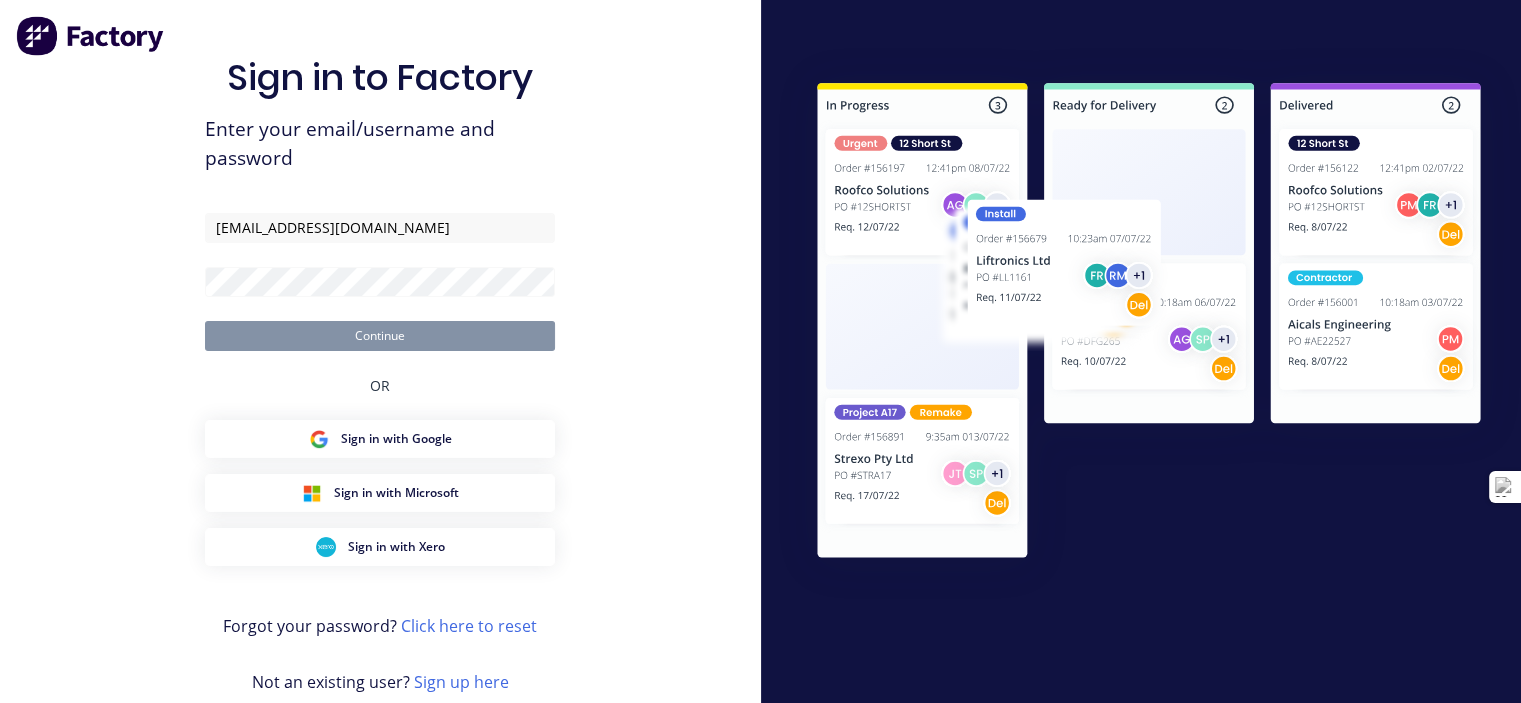 click on "Continue" at bounding box center (380, 336) 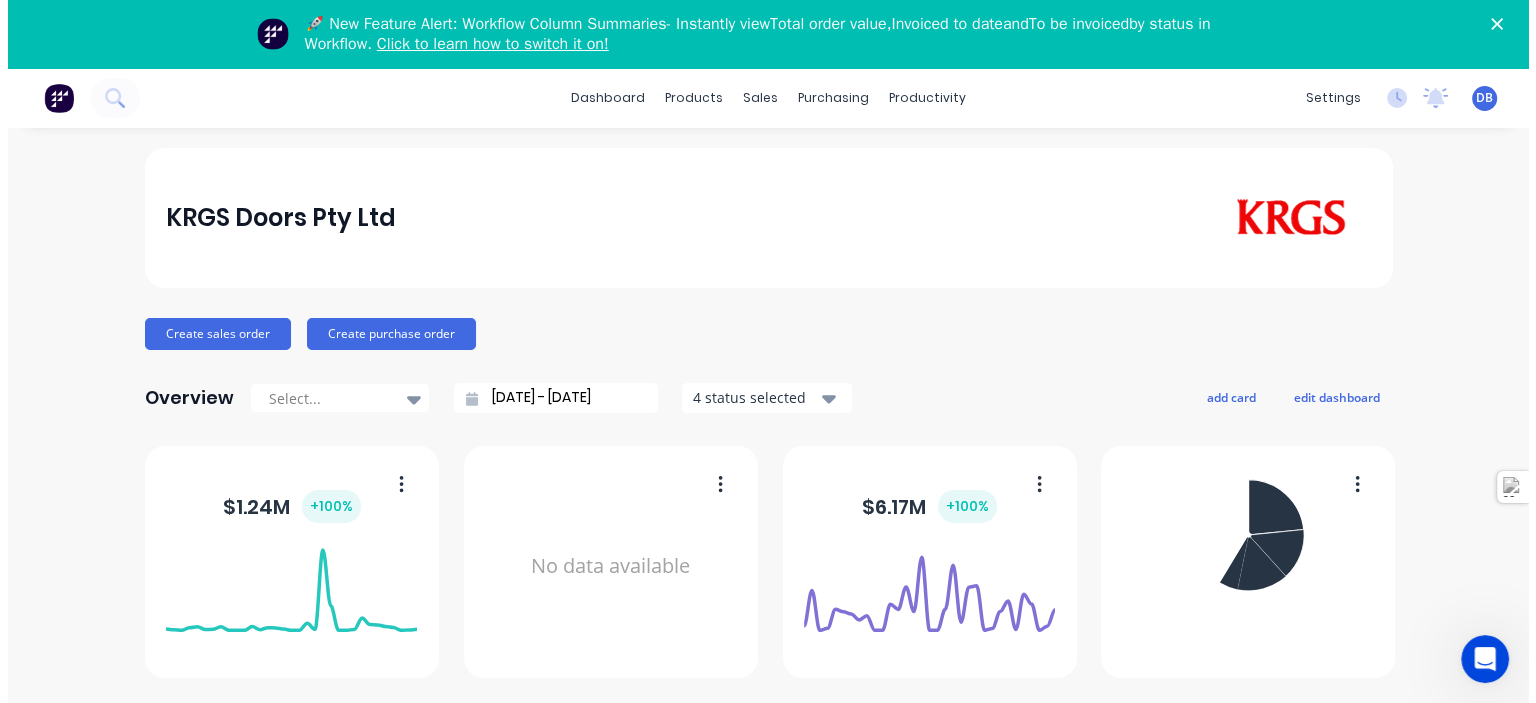 scroll, scrollTop: 0, scrollLeft: 0, axis: both 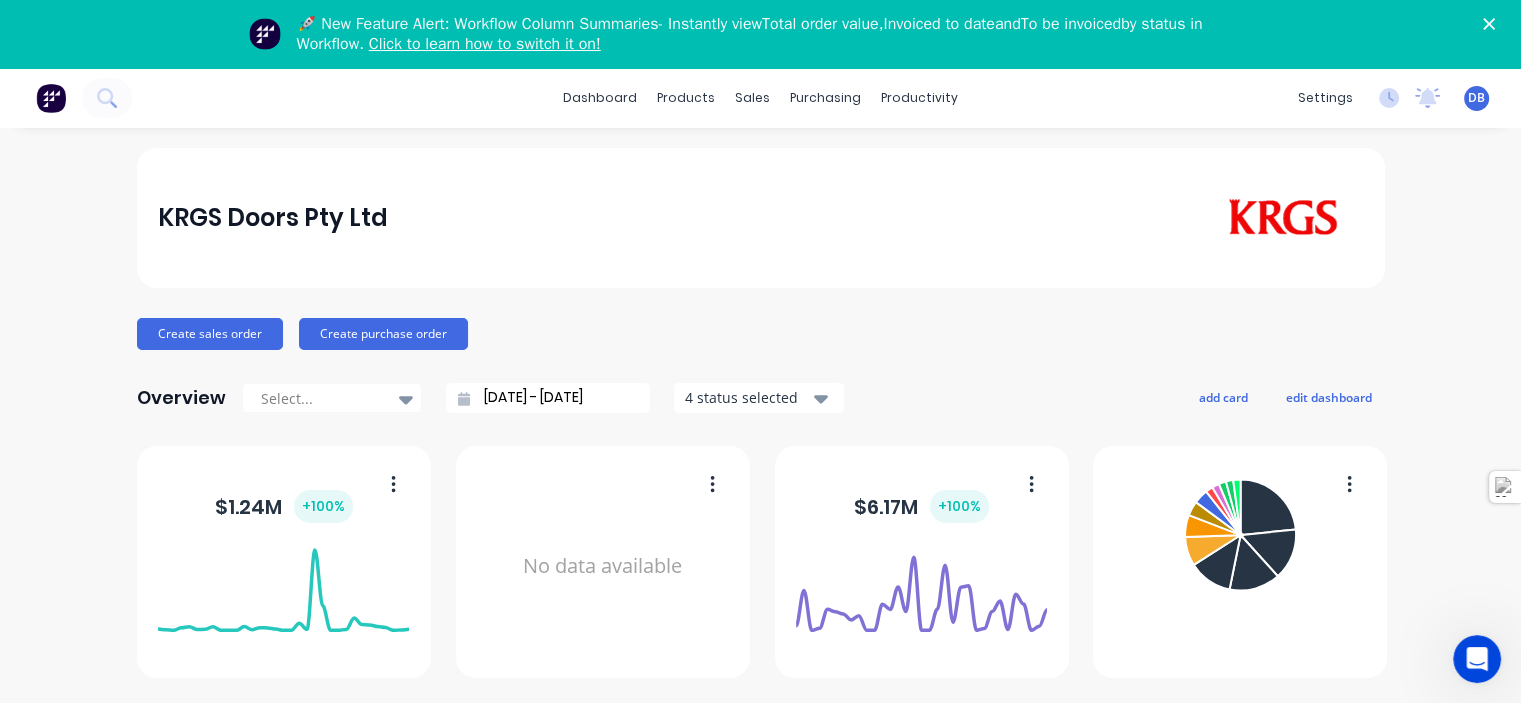 click 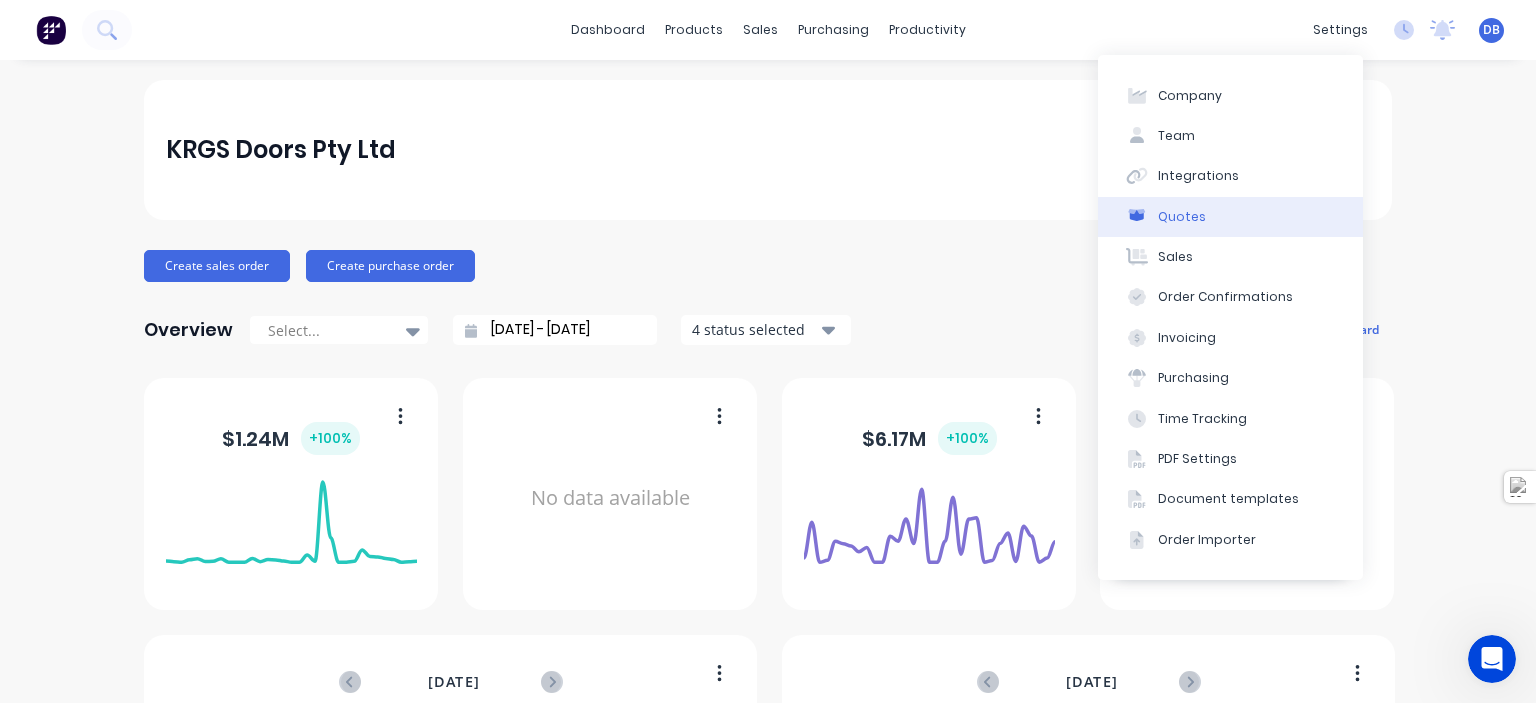 click on "Quotes" at bounding box center [1230, 217] 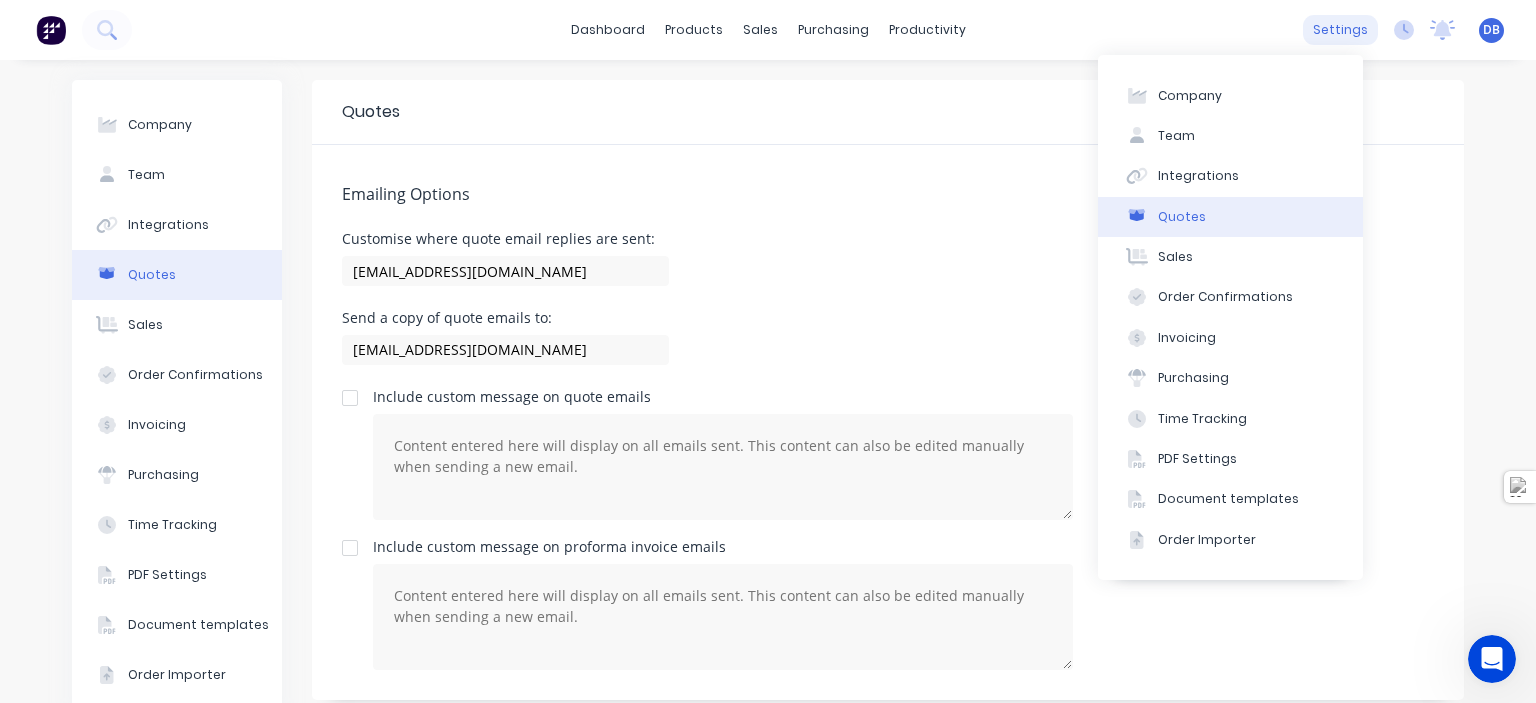 click on "settings" at bounding box center (1340, 30) 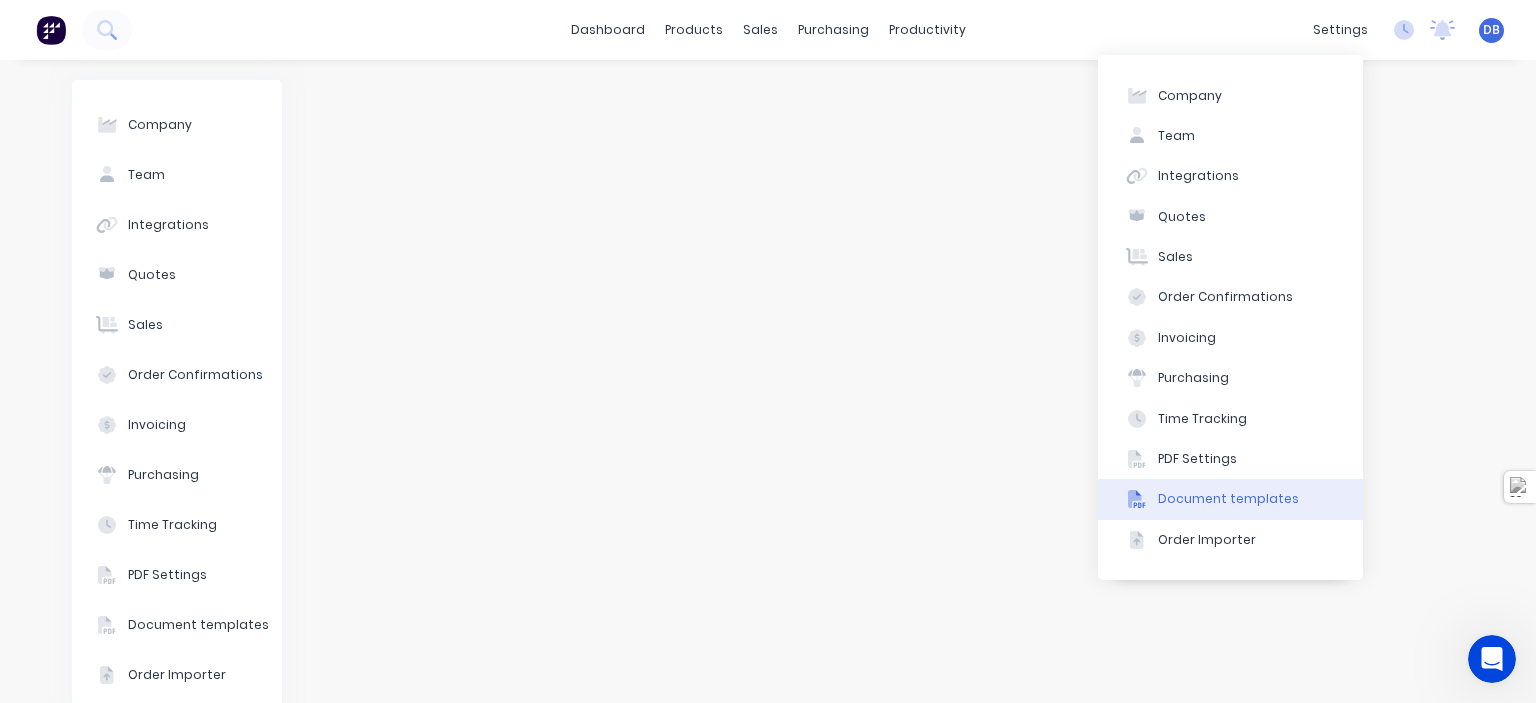 click on "Document templates" at bounding box center [1228, 499] 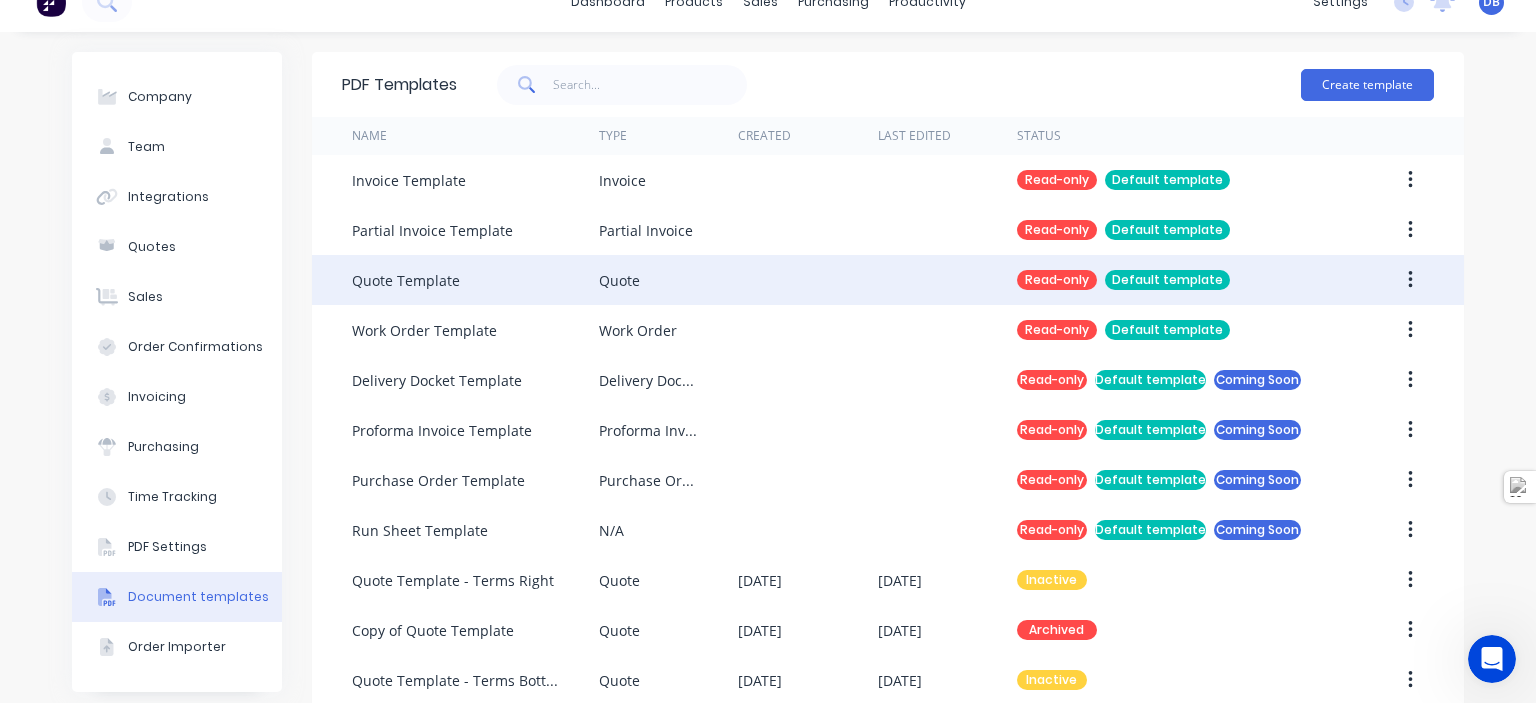 scroll, scrollTop: 57, scrollLeft: 0, axis: vertical 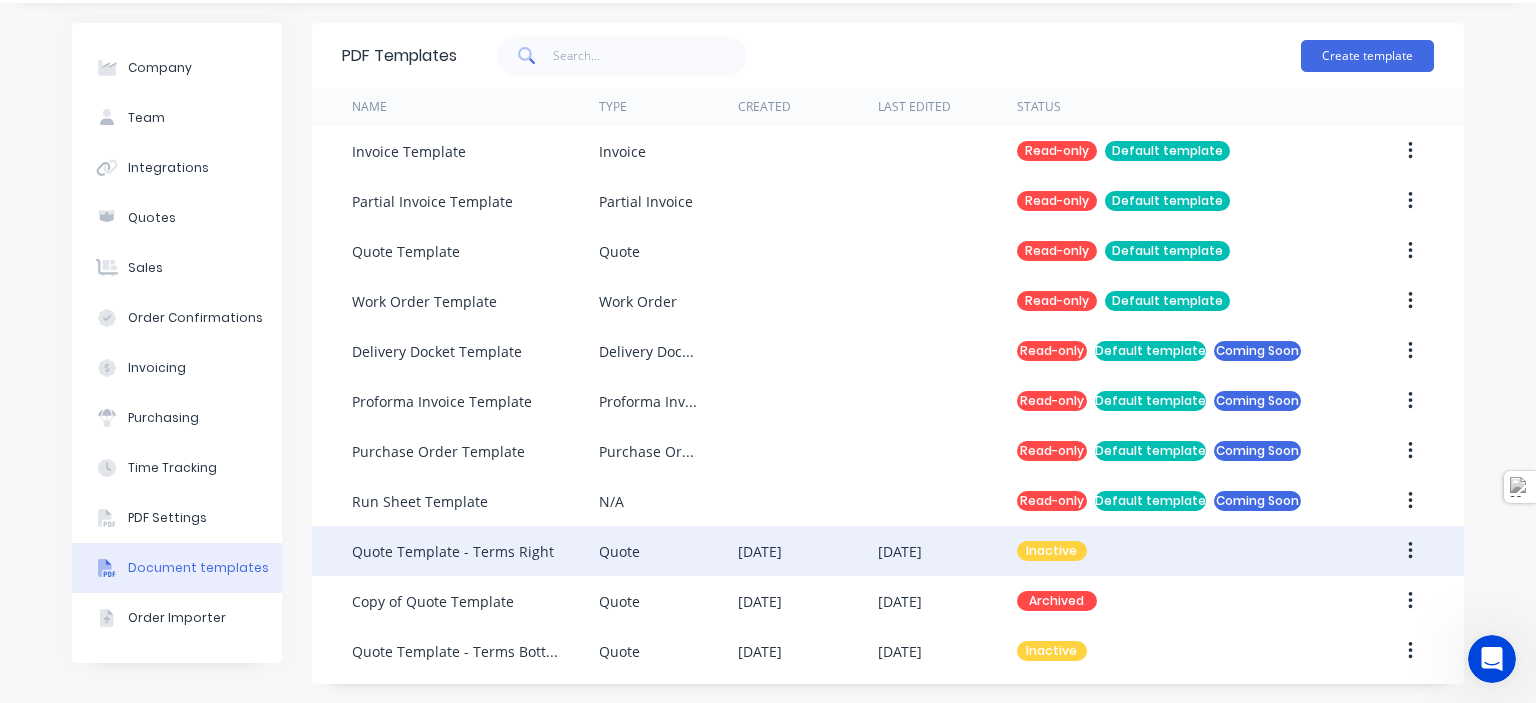 click on "Inactive" at bounding box center [1052, 551] 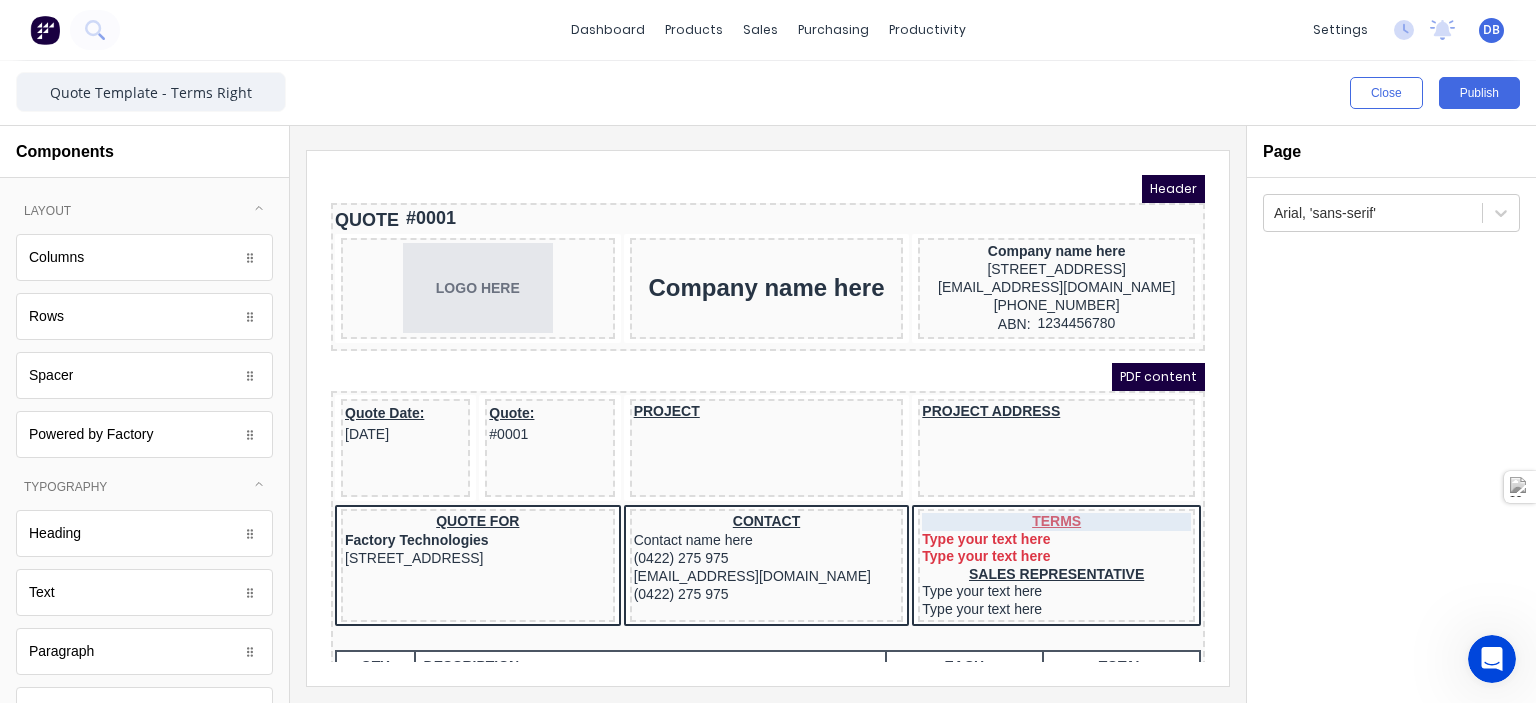 scroll, scrollTop: 0, scrollLeft: 0, axis: both 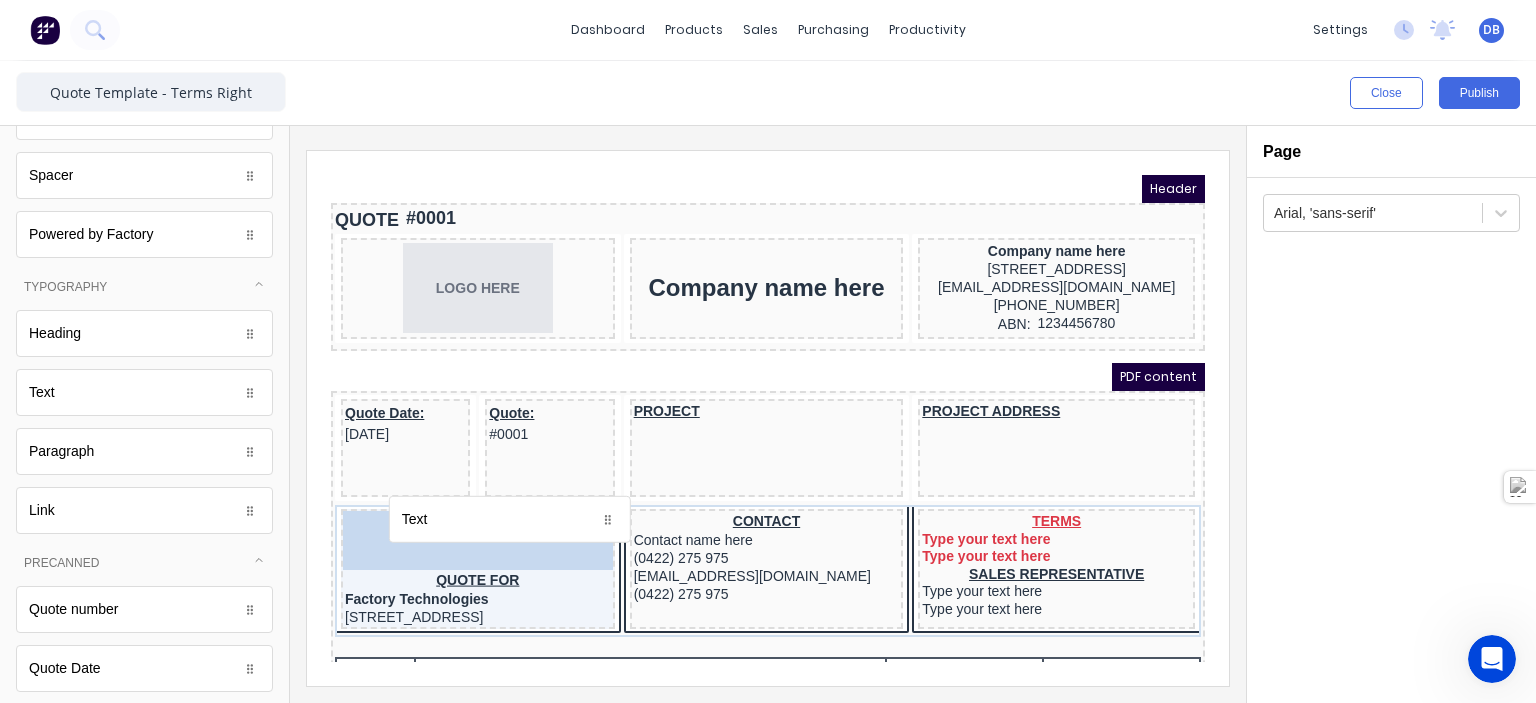 drag, startPoint x: 444, startPoint y: 539, endPoint x: 513, endPoint y: 516, distance: 72.73238 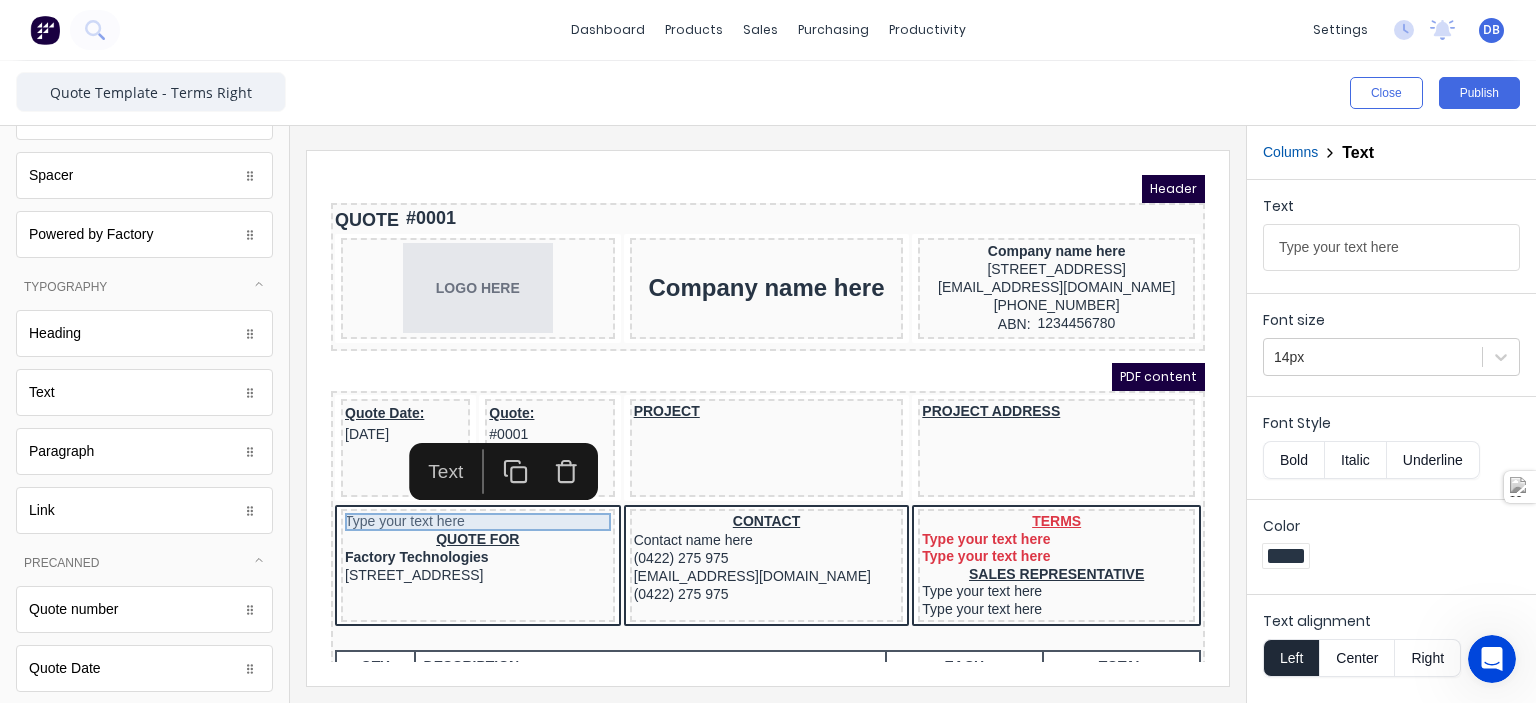 click 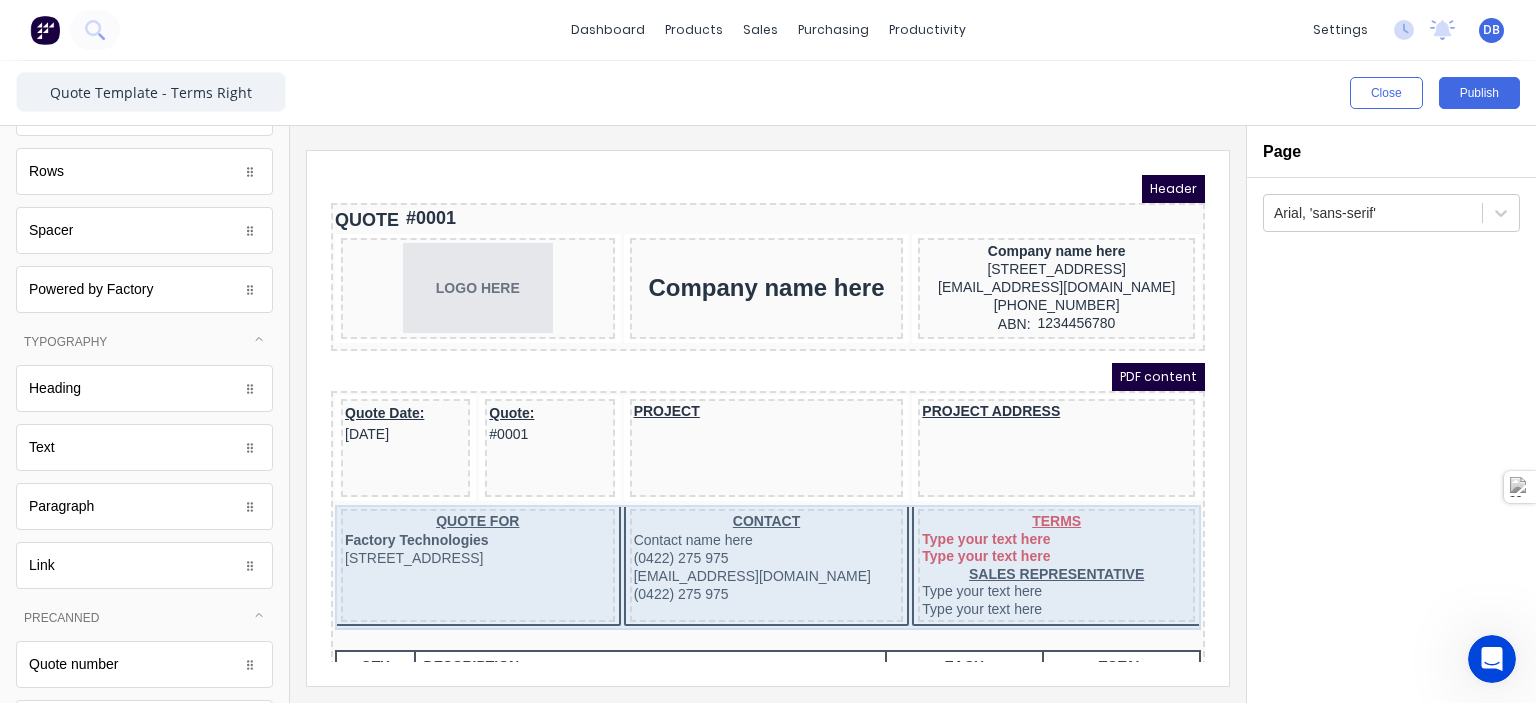 scroll, scrollTop: 245, scrollLeft: 0, axis: vertical 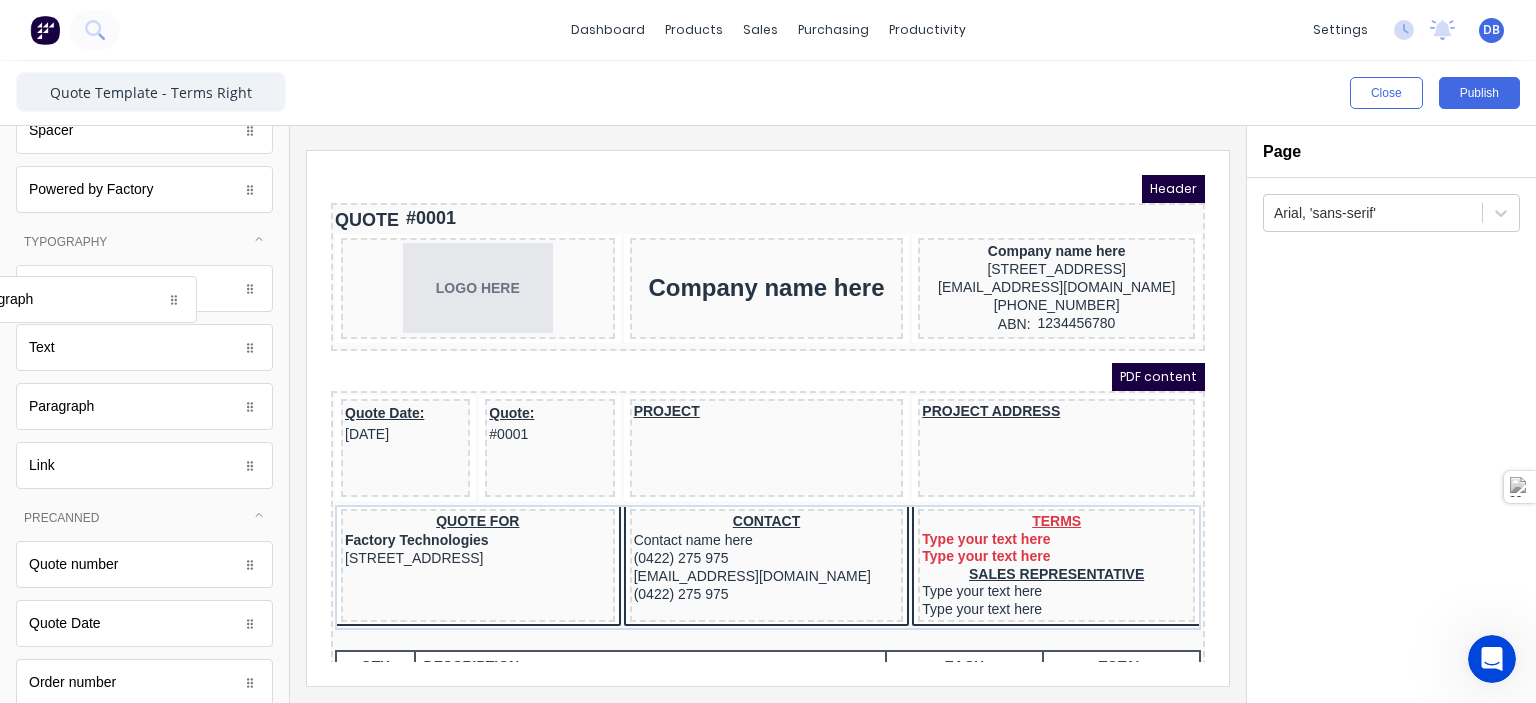 drag, startPoint x: 143, startPoint y: 407, endPoint x: 99, endPoint y: 300, distance: 115.69356 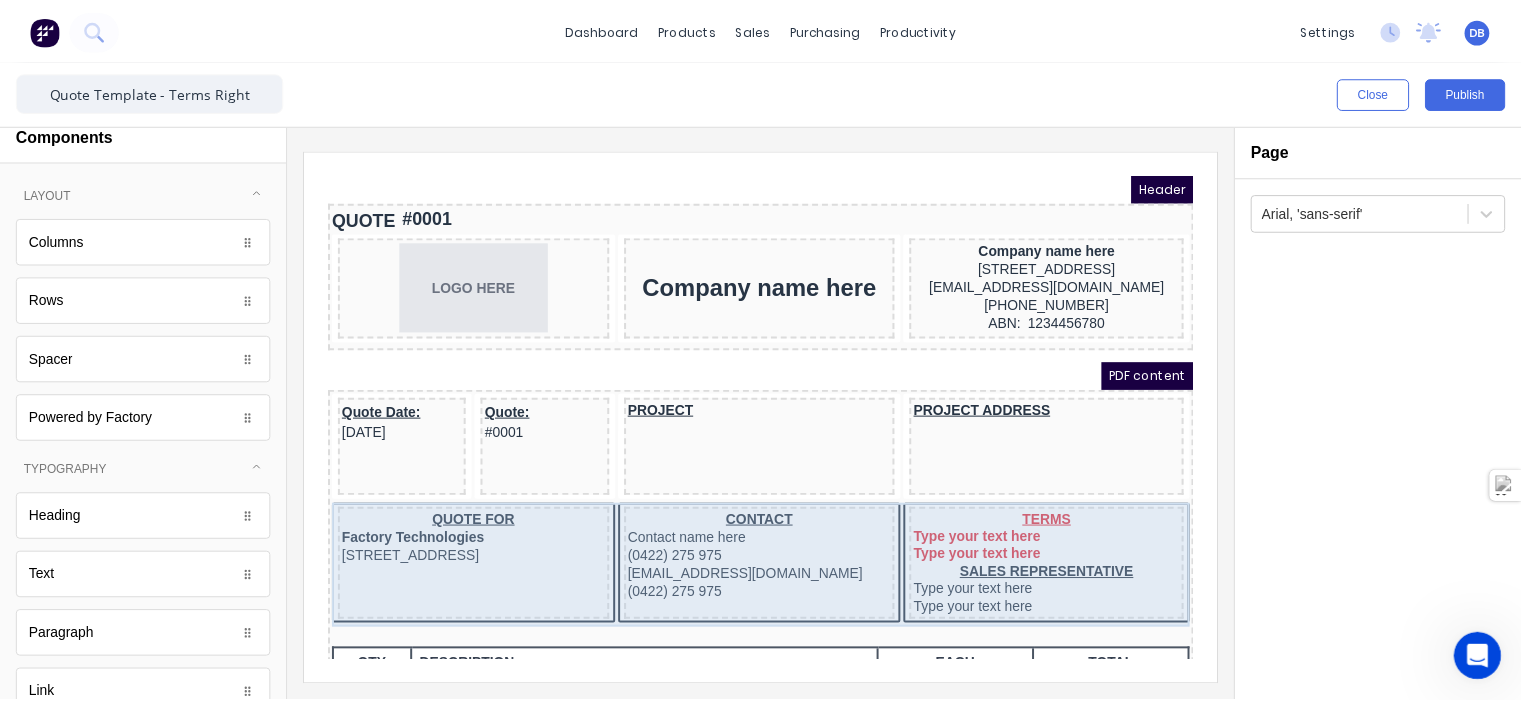 scroll, scrollTop: 0, scrollLeft: 0, axis: both 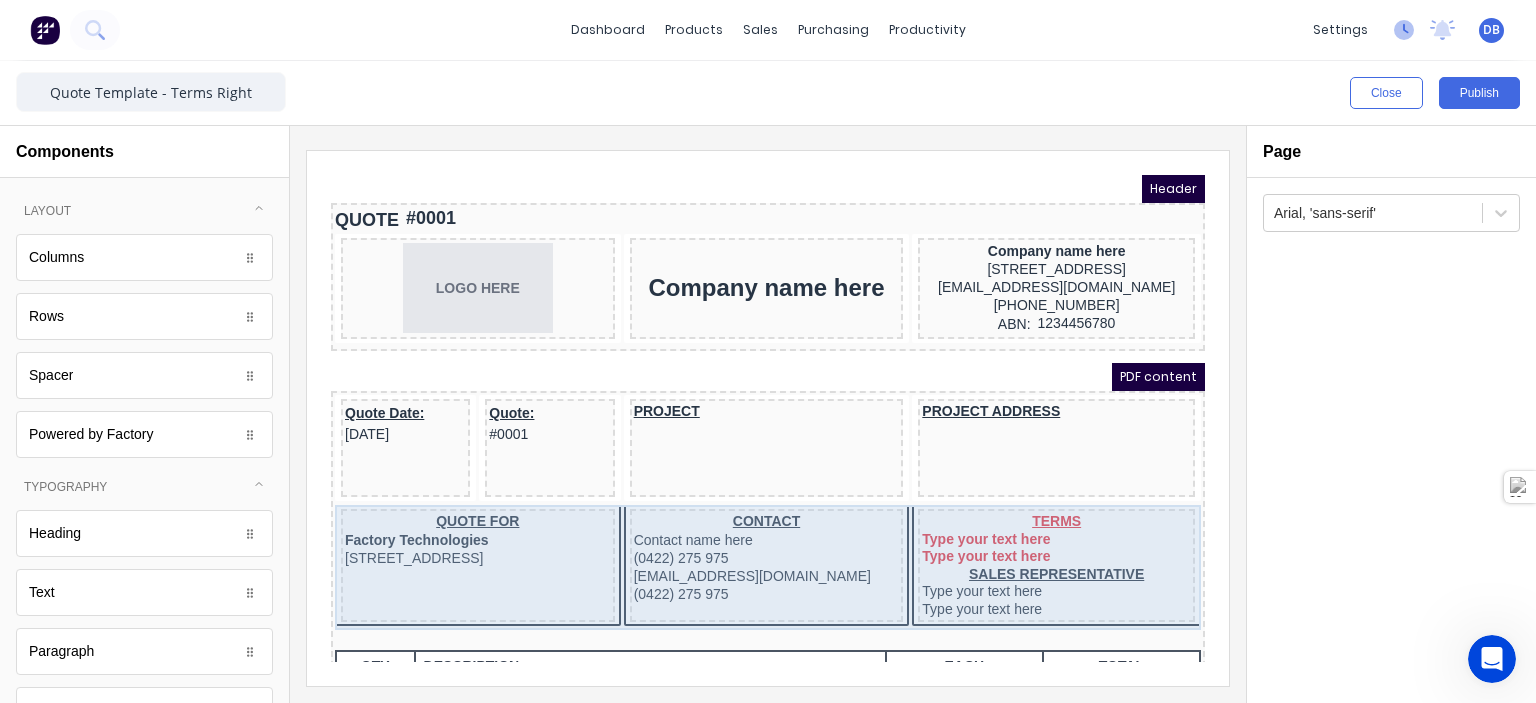 click 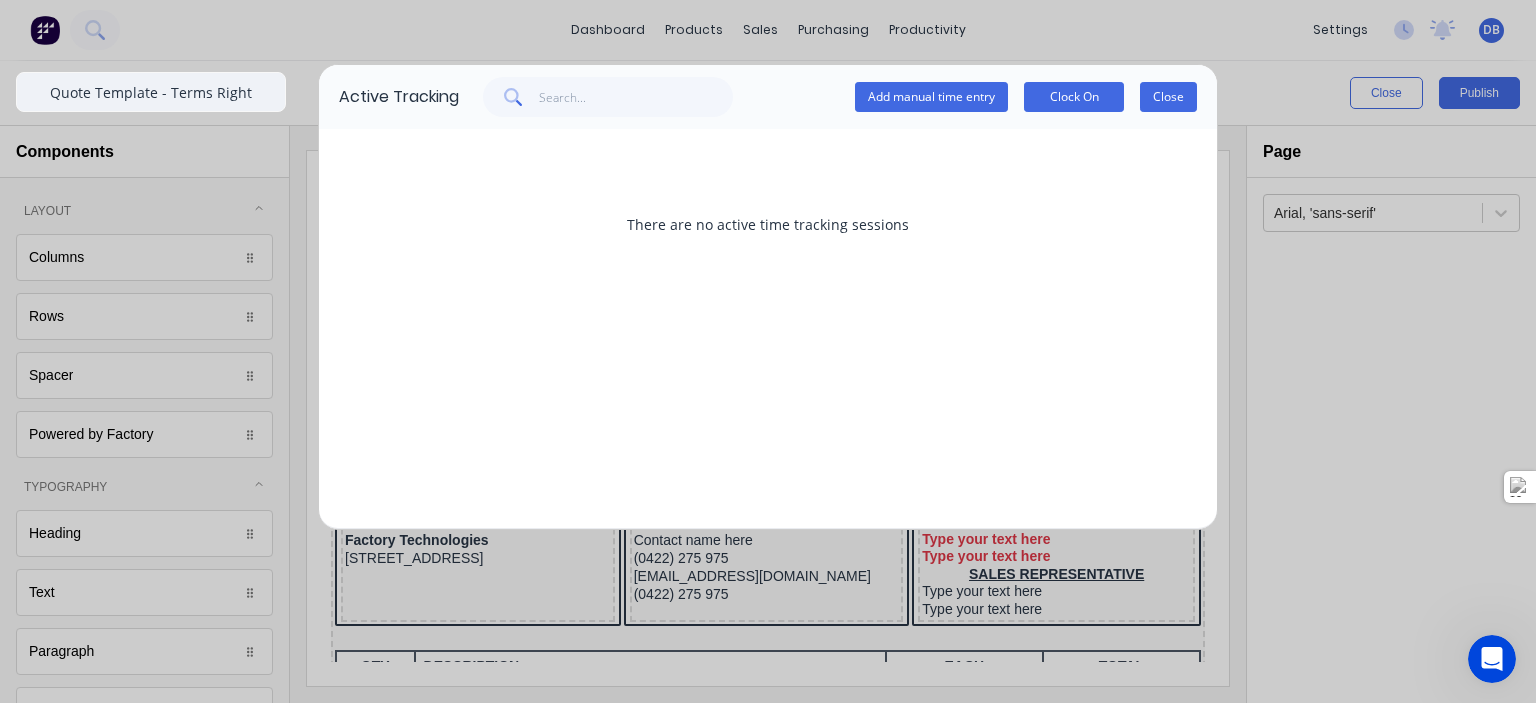 click on "Close" at bounding box center (1168, 97) 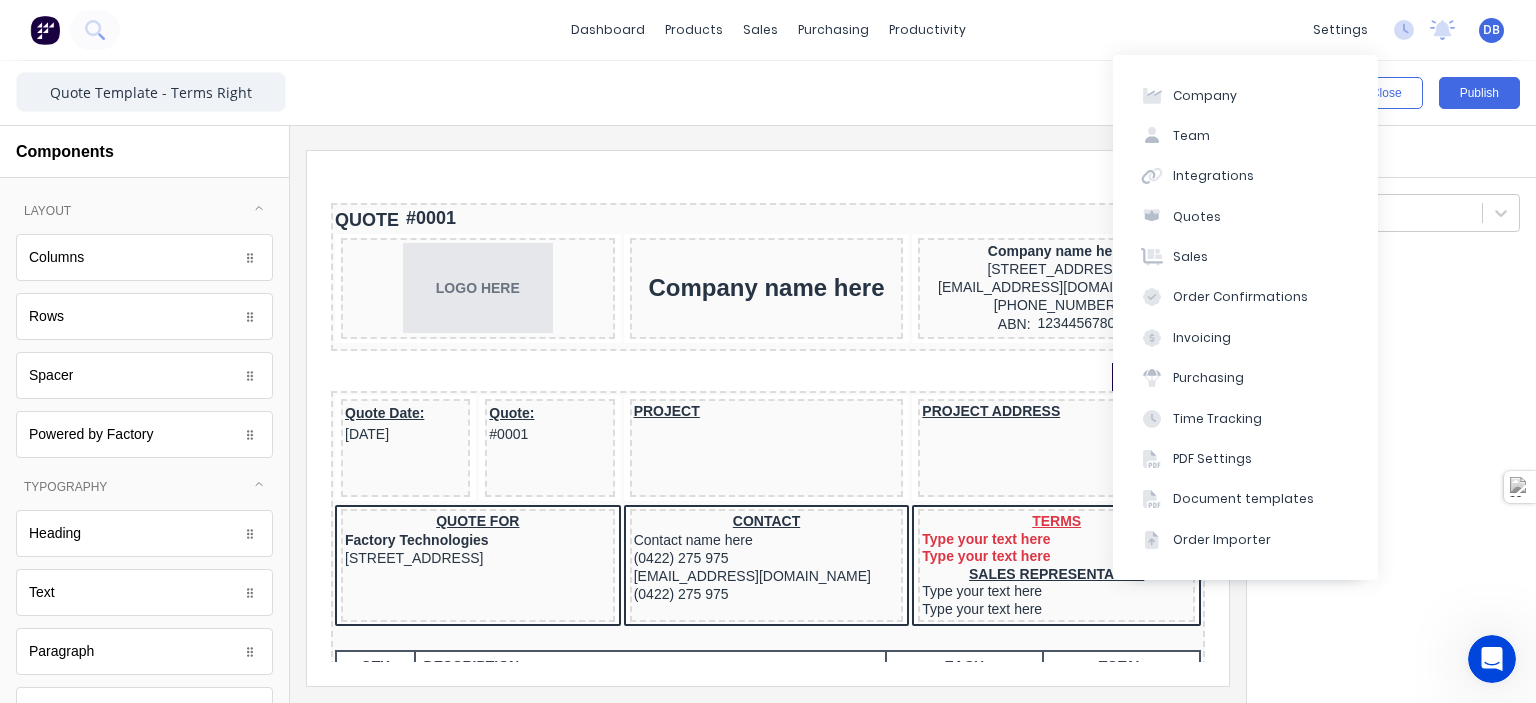 click on "DB KRGS Doors Pty Ltd [PERSON_NAME] Administrator Profile Sign out" at bounding box center [1491, 30] 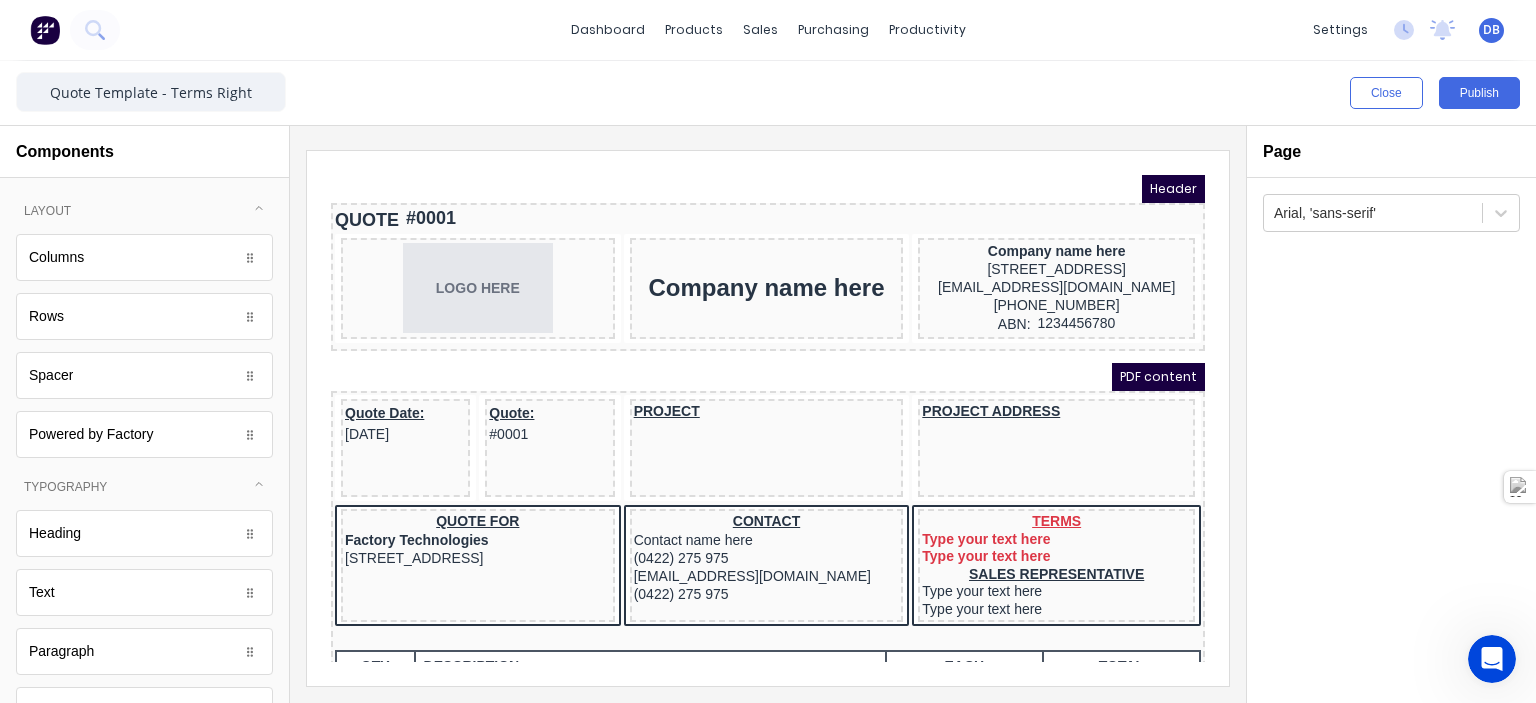 click on "DB" at bounding box center [1491, 30] 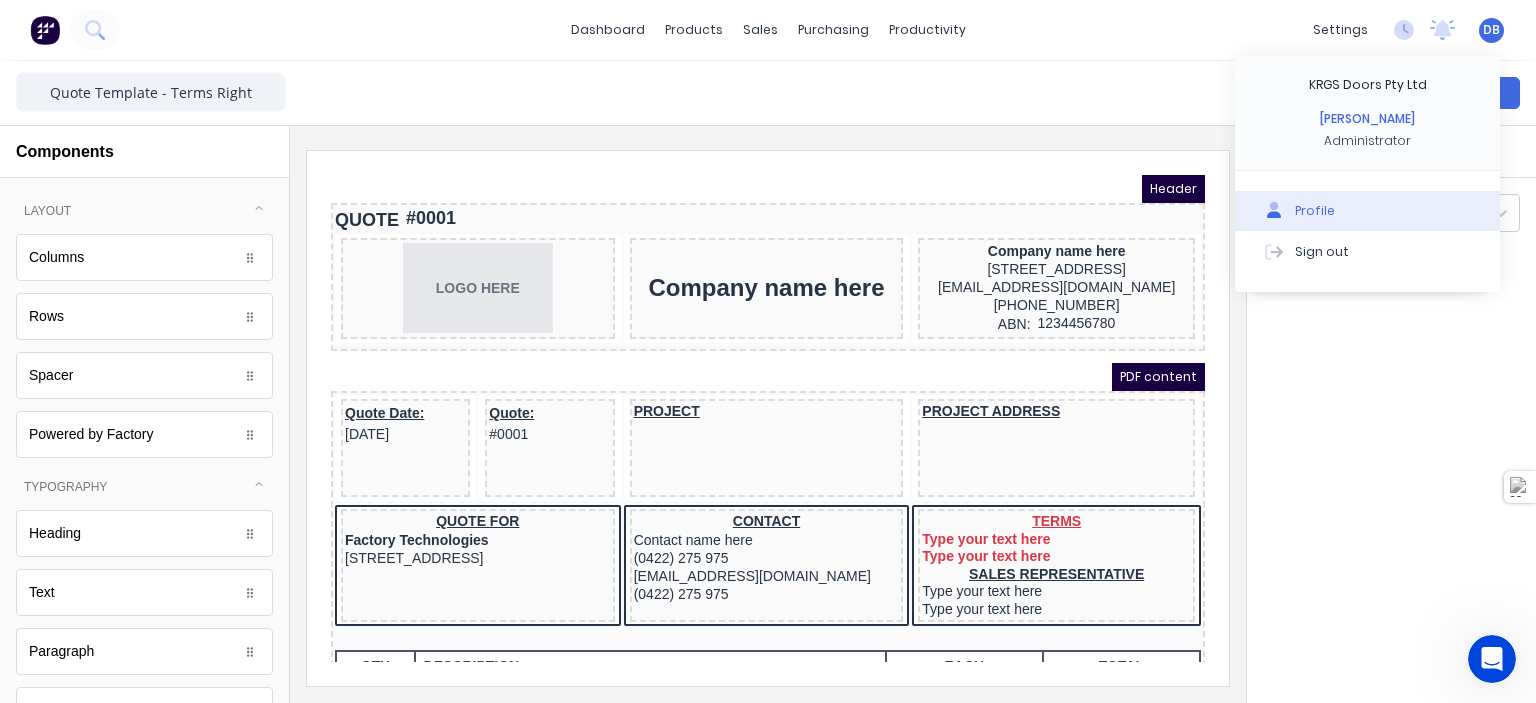 click on "Profile" at bounding box center [1367, 211] 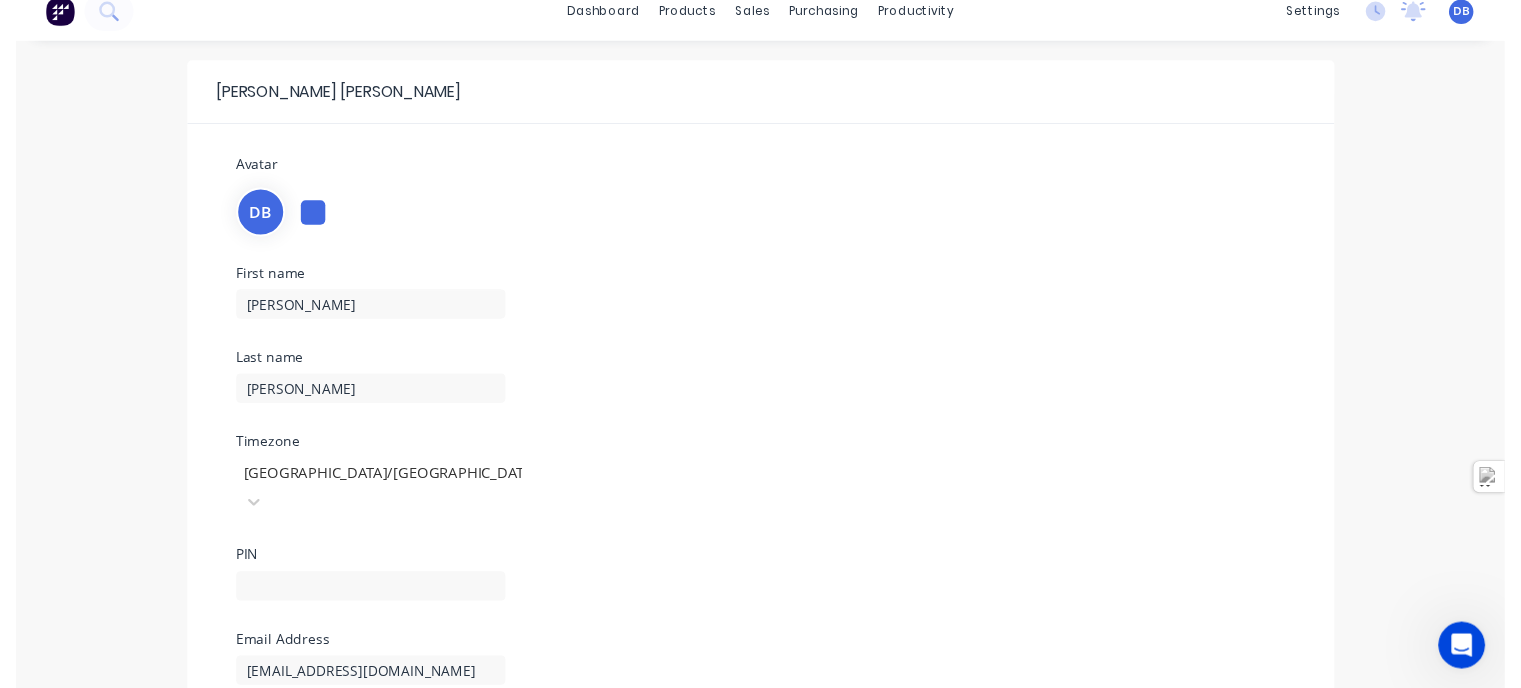 scroll, scrollTop: 0, scrollLeft: 0, axis: both 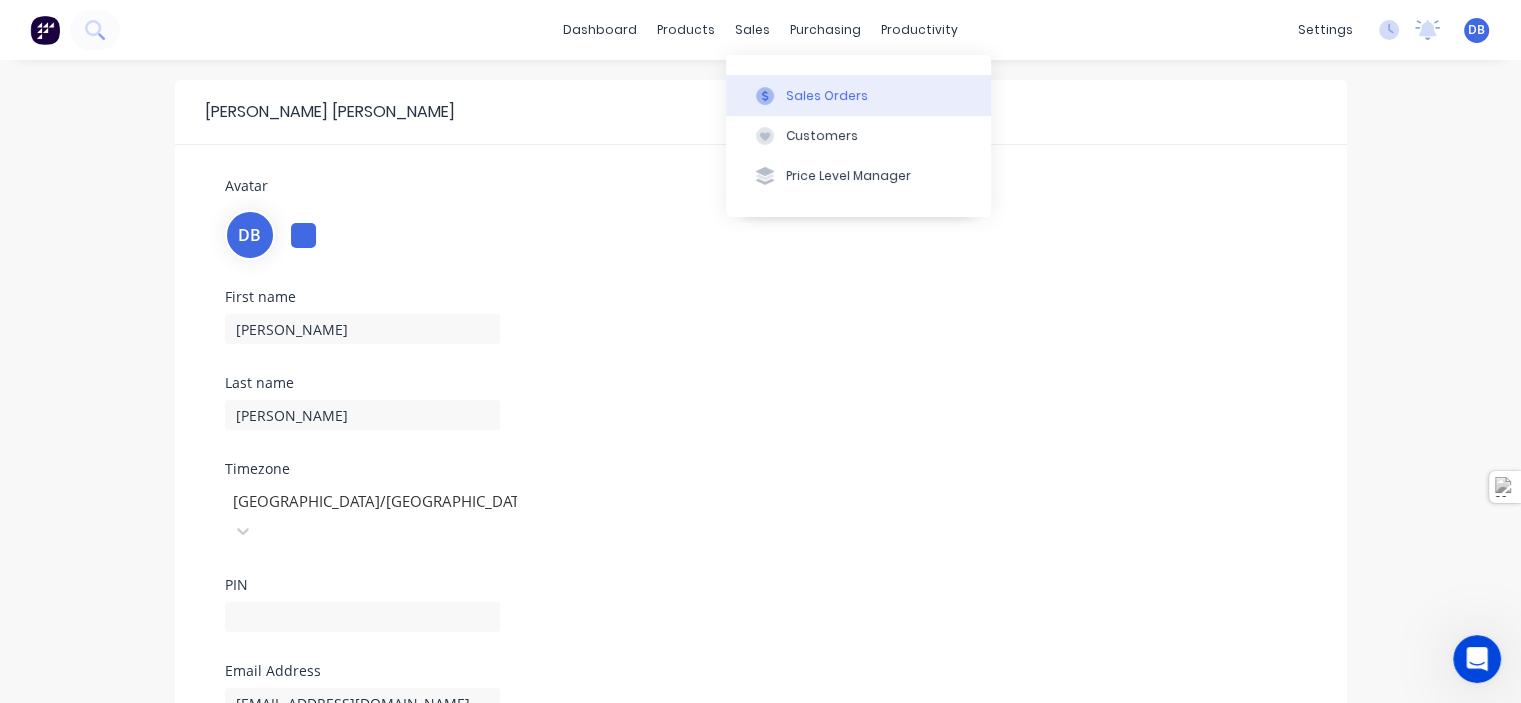 click on "Sales Orders" at bounding box center [827, 96] 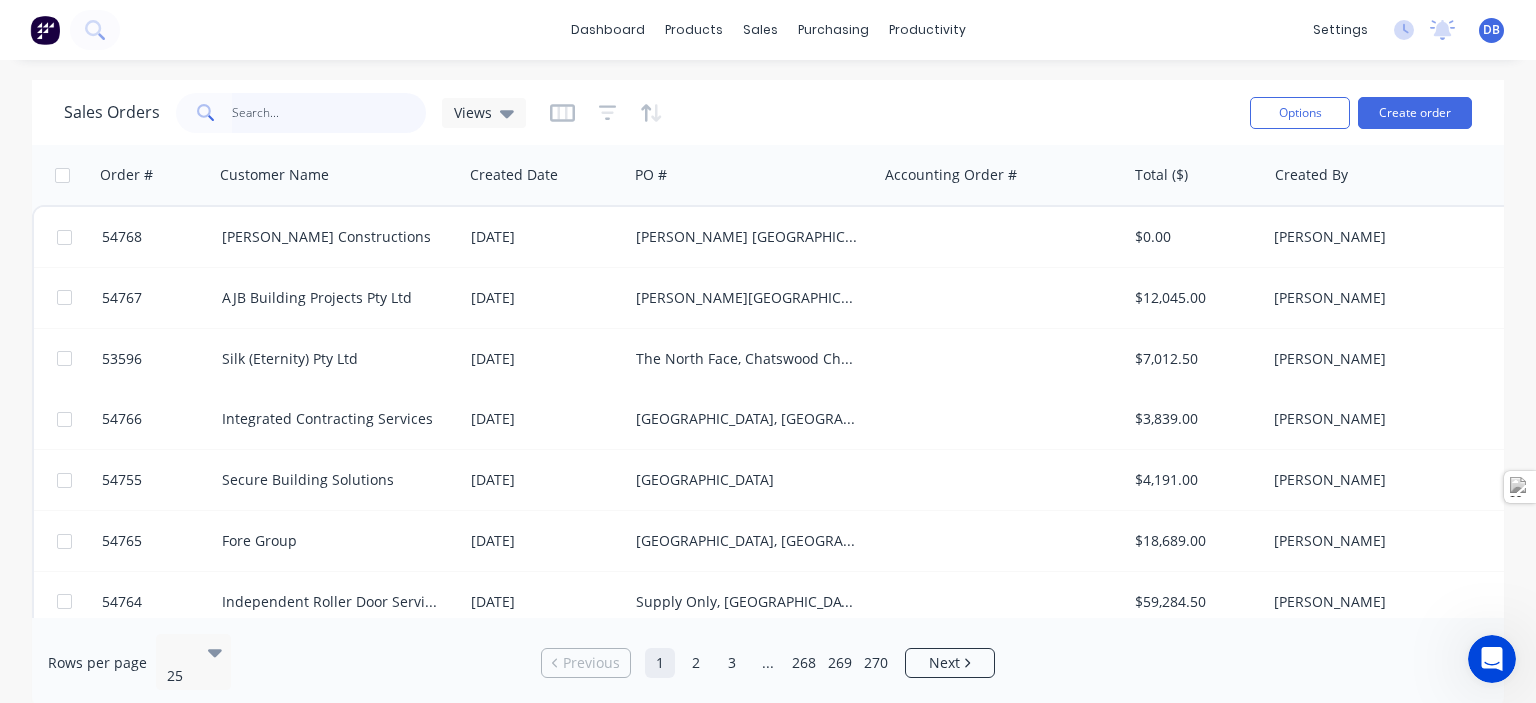 click at bounding box center (329, 113) 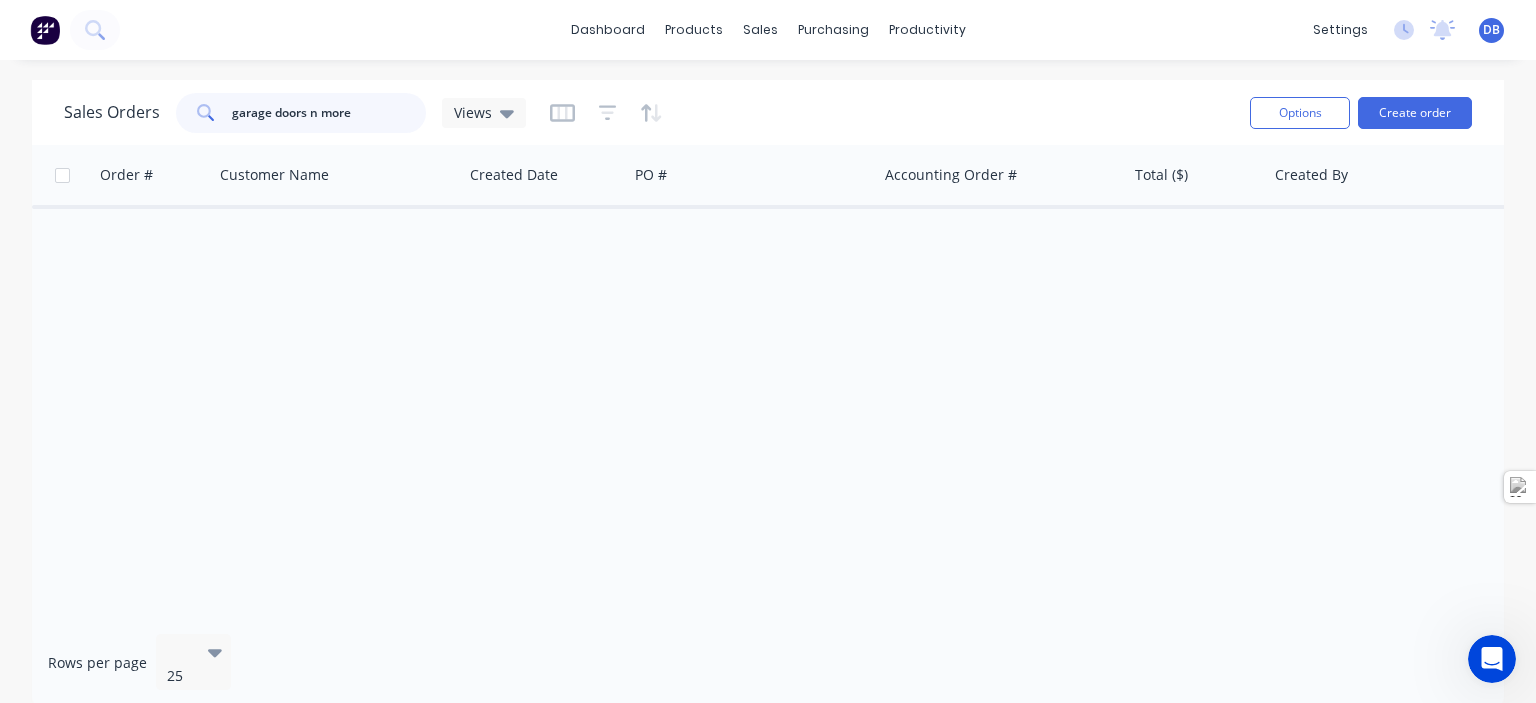 click on "garage doors n more" at bounding box center [329, 113] 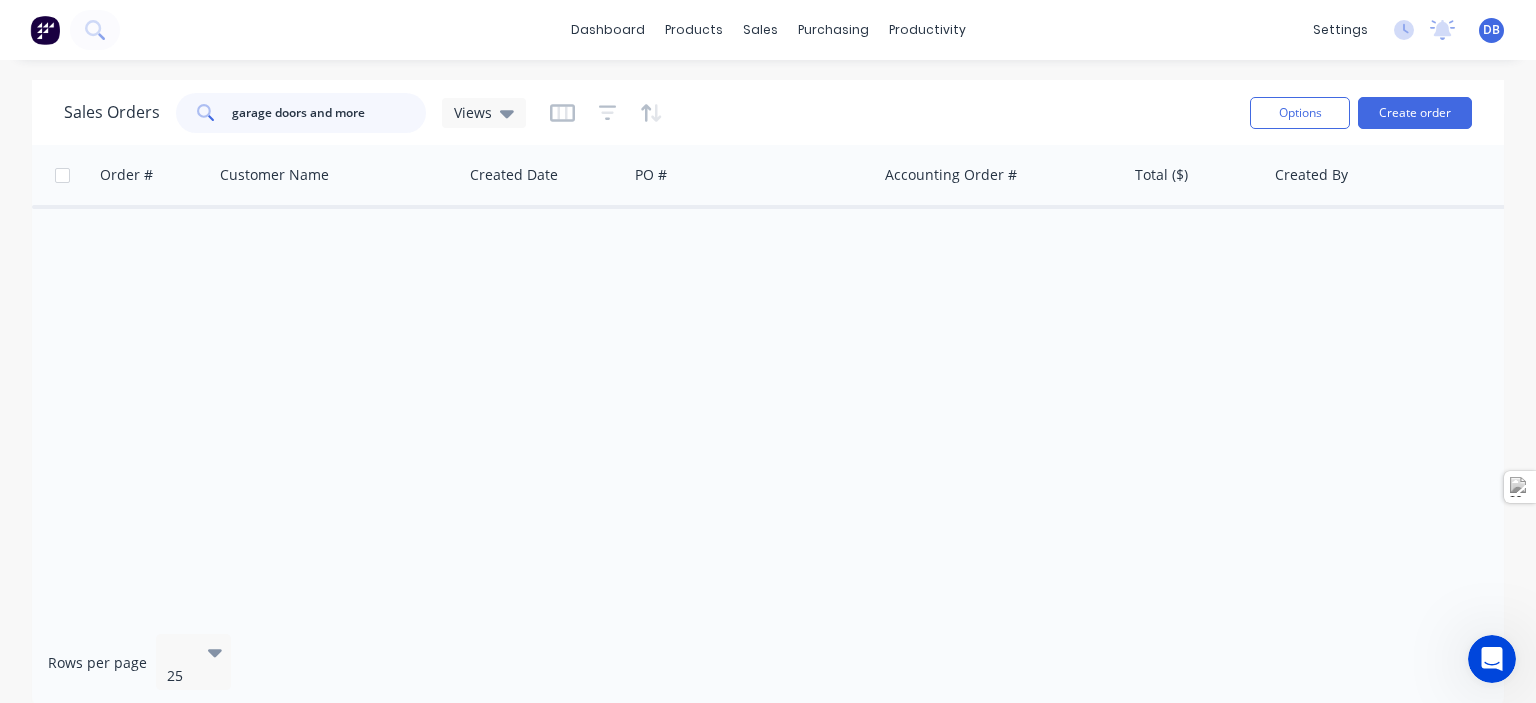 type on "garage doors and more" 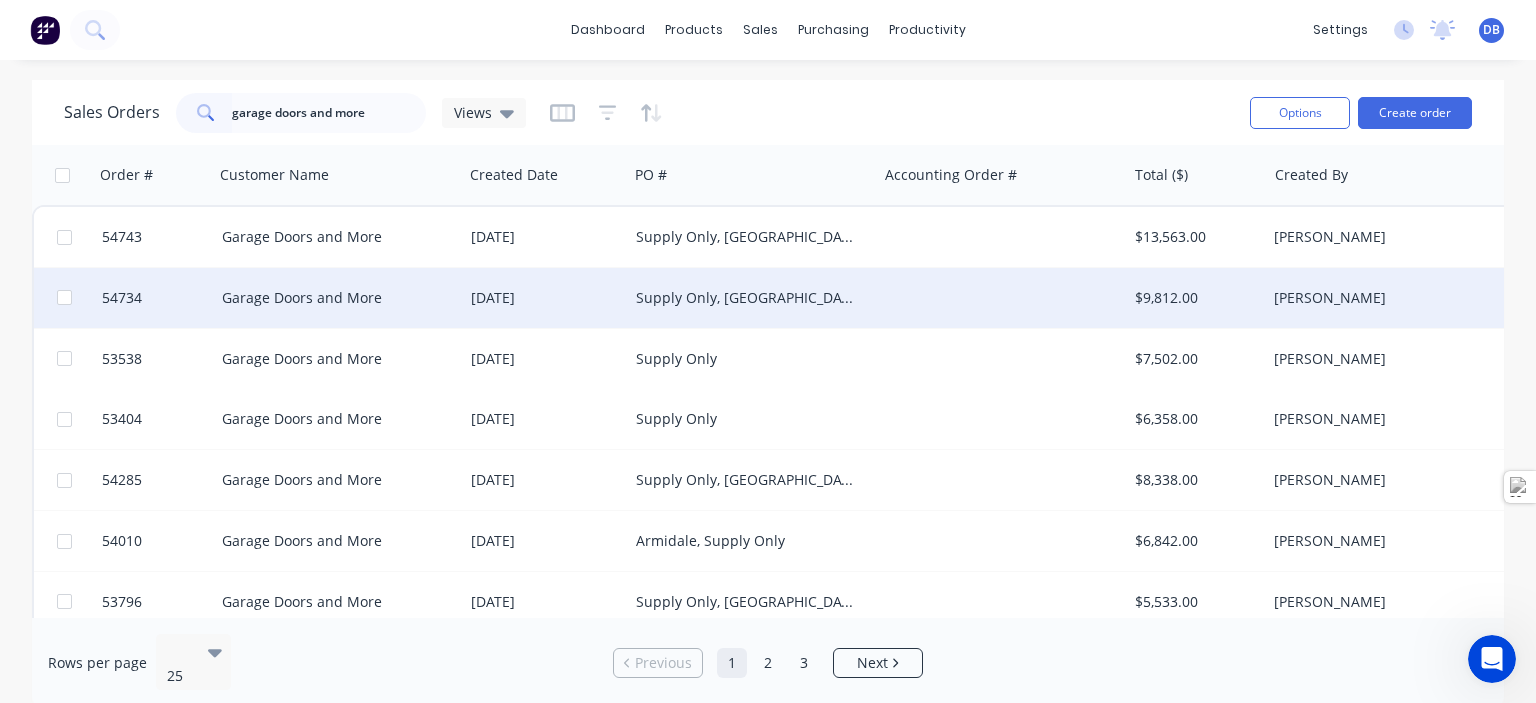 click at bounding box center (1001, 298) 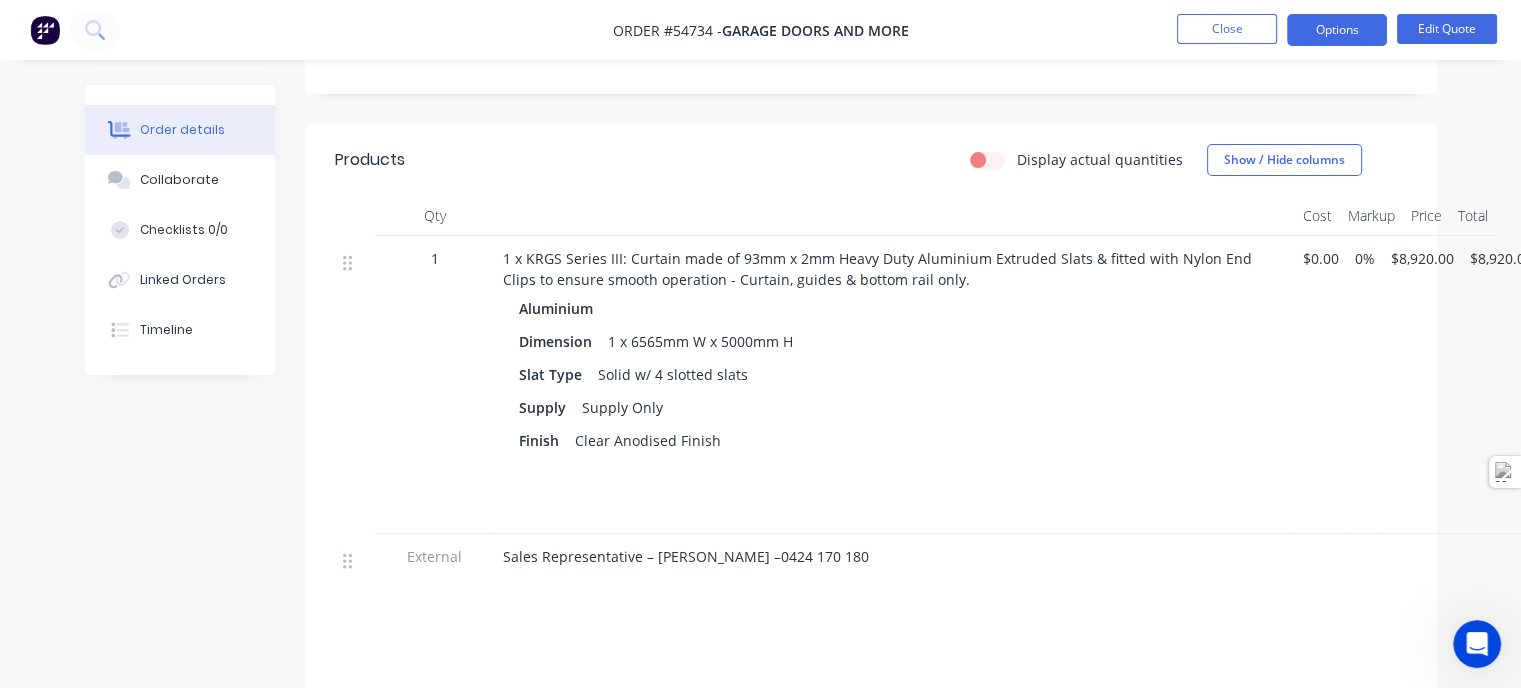 scroll, scrollTop: 0, scrollLeft: 0, axis: both 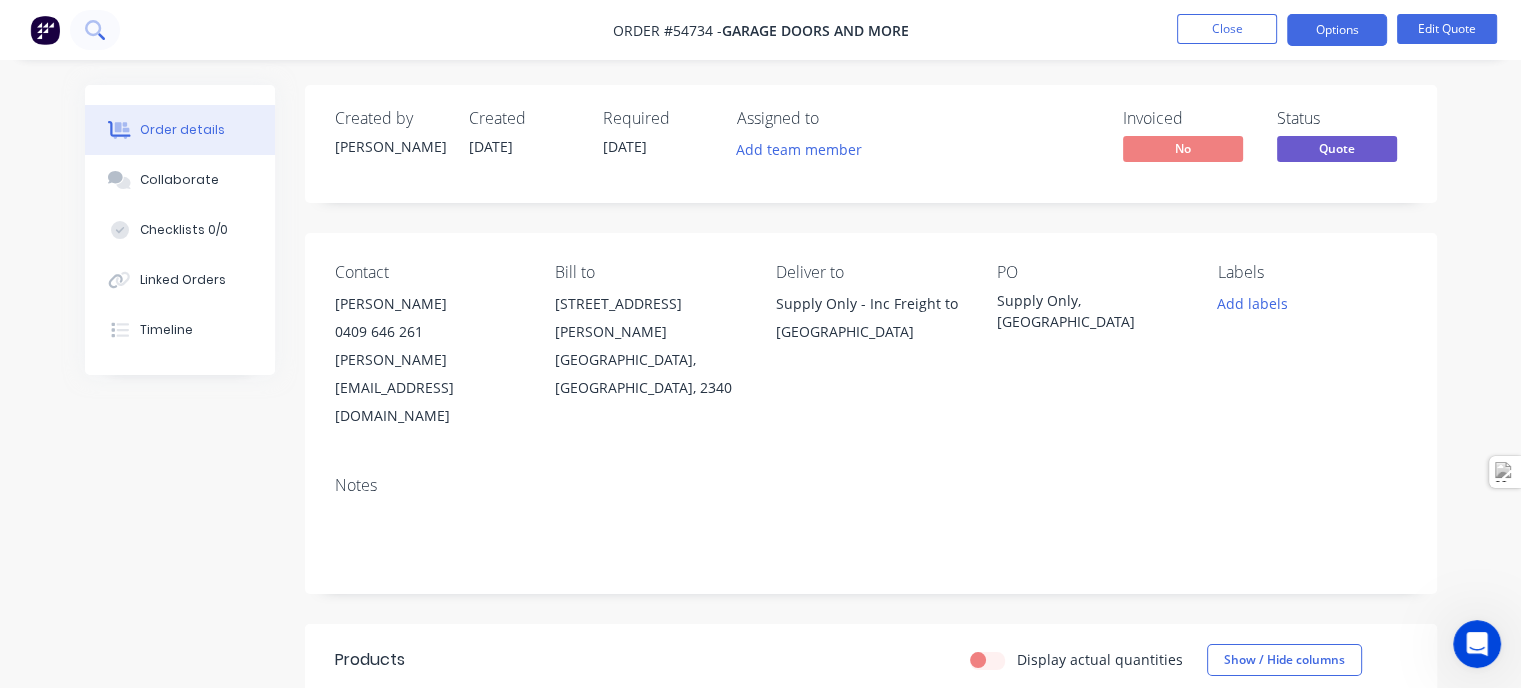click 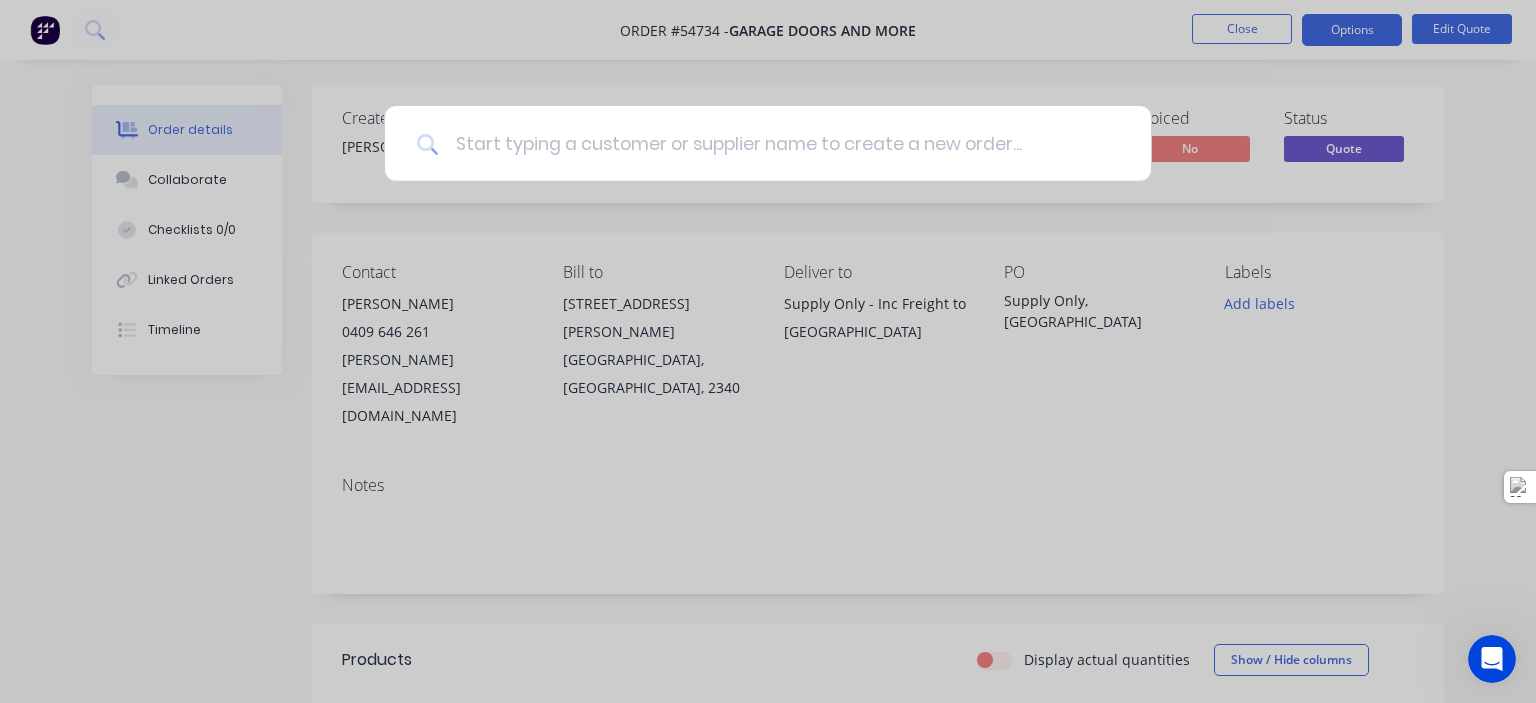drag, startPoint x: 491, startPoint y: 142, endPoint x: 501, endPoint y: 137, distance: 11.18034 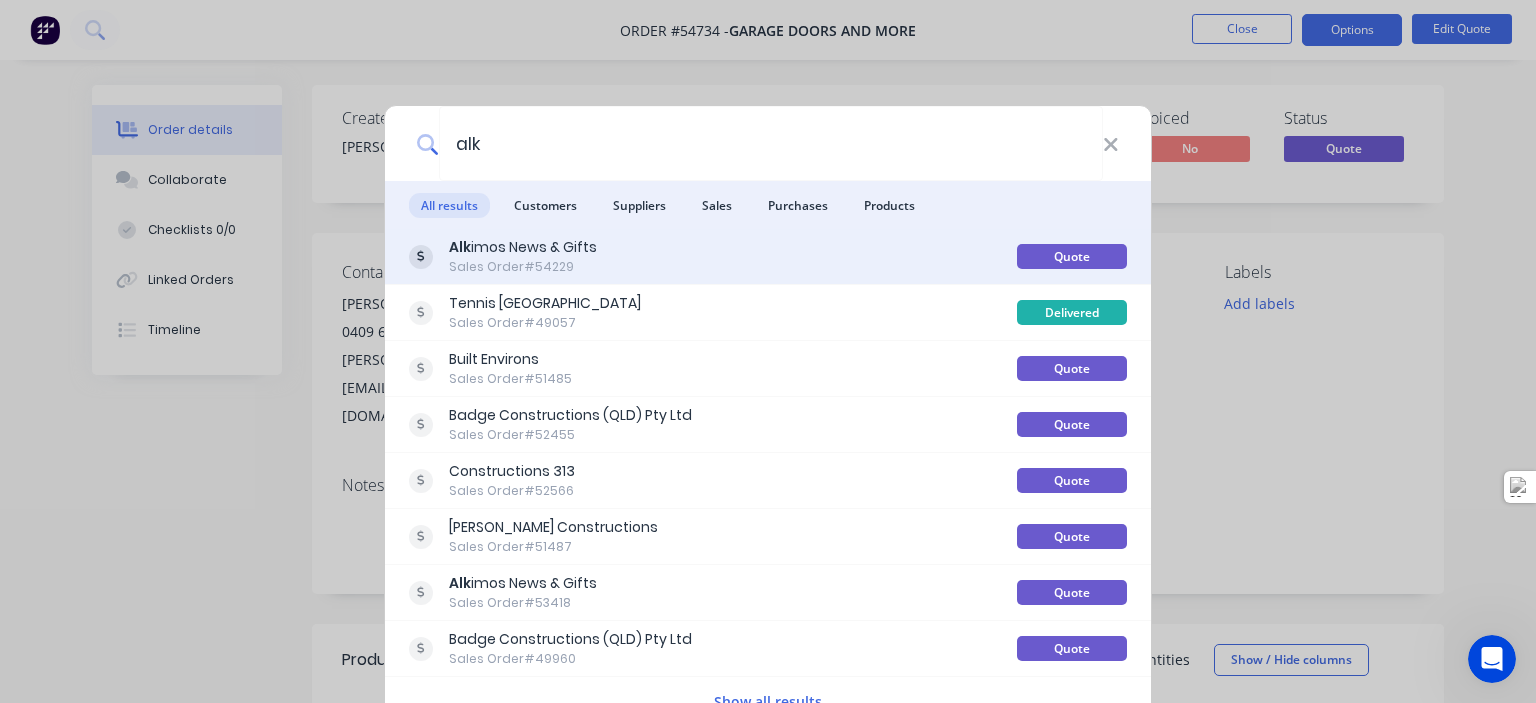 type on "alk" 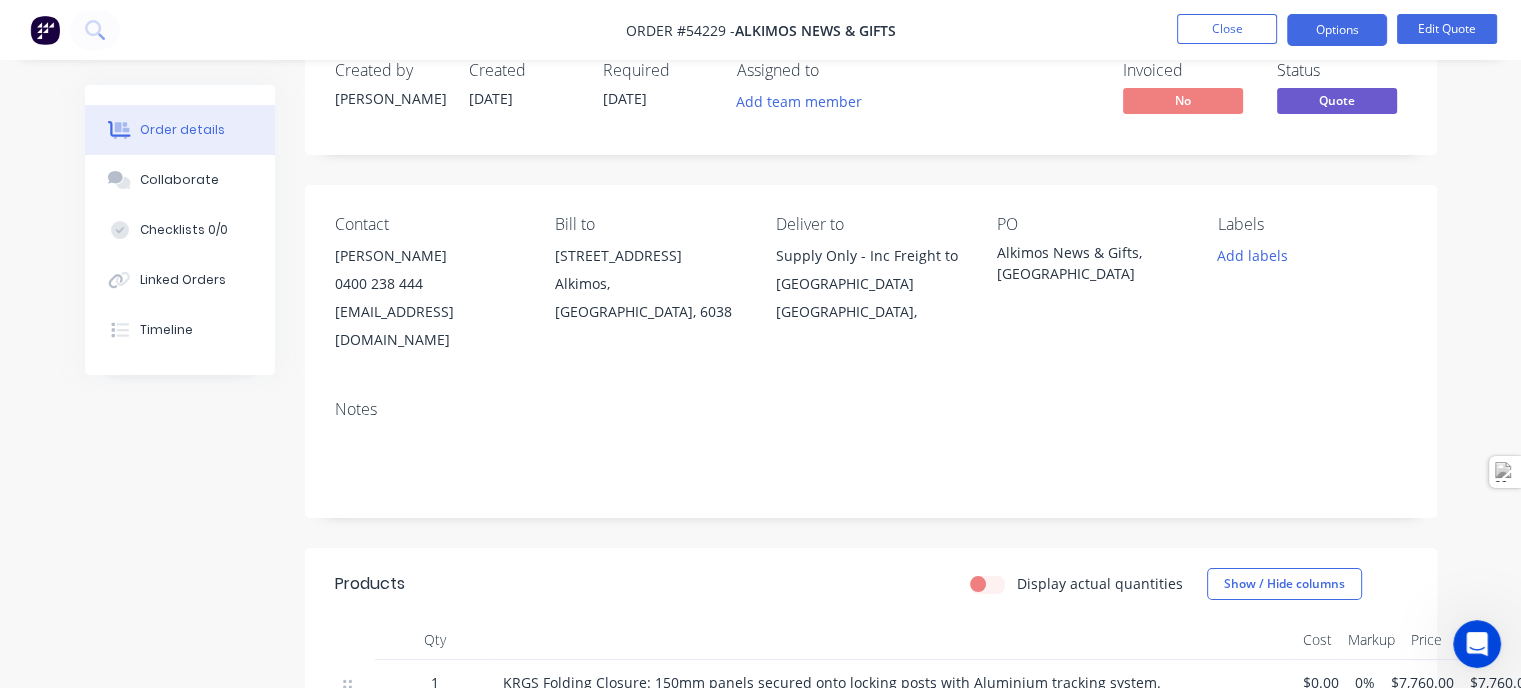 scroll, scrollTop: 0, scrollLeft: 0, axis: both 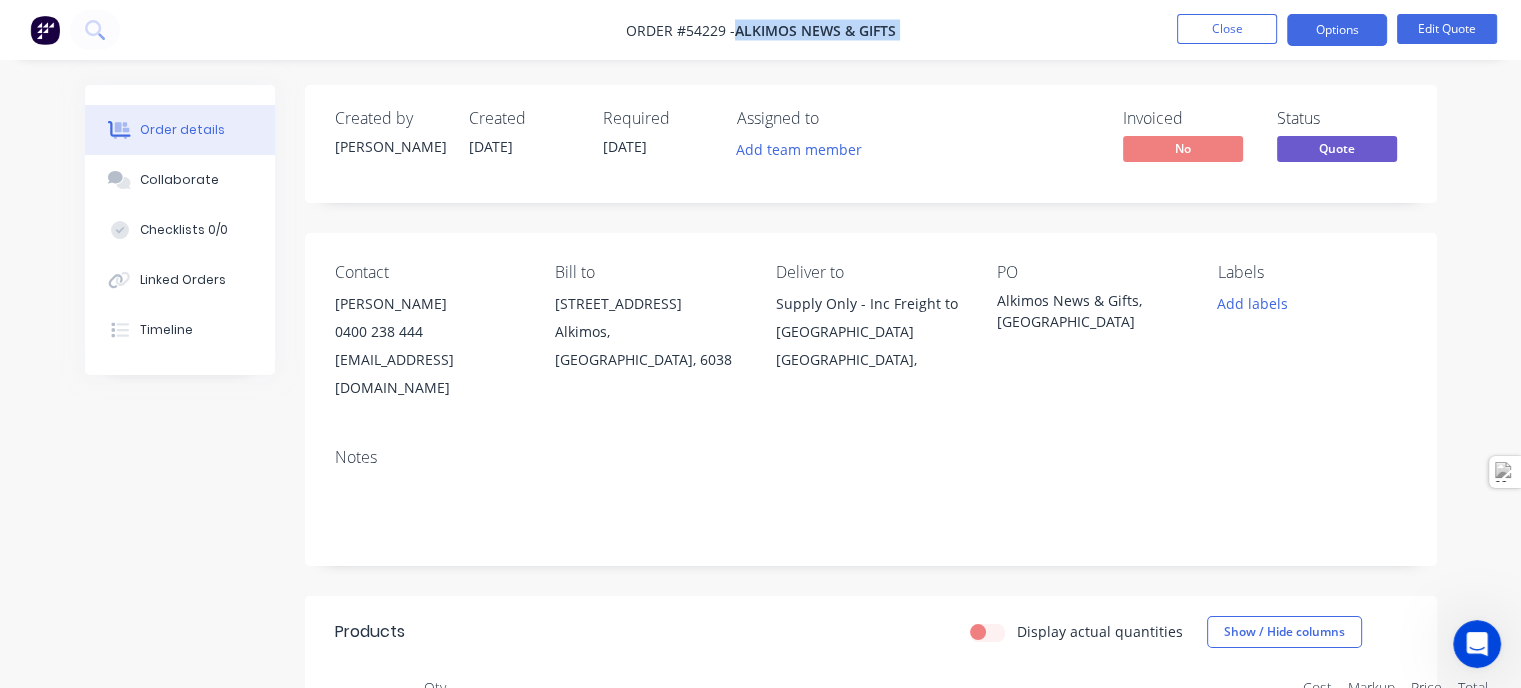 drag, startPoint x: 737, startPoint y: 34, endPoint x: 1513, endPoint y: 31, distance: 776.0058 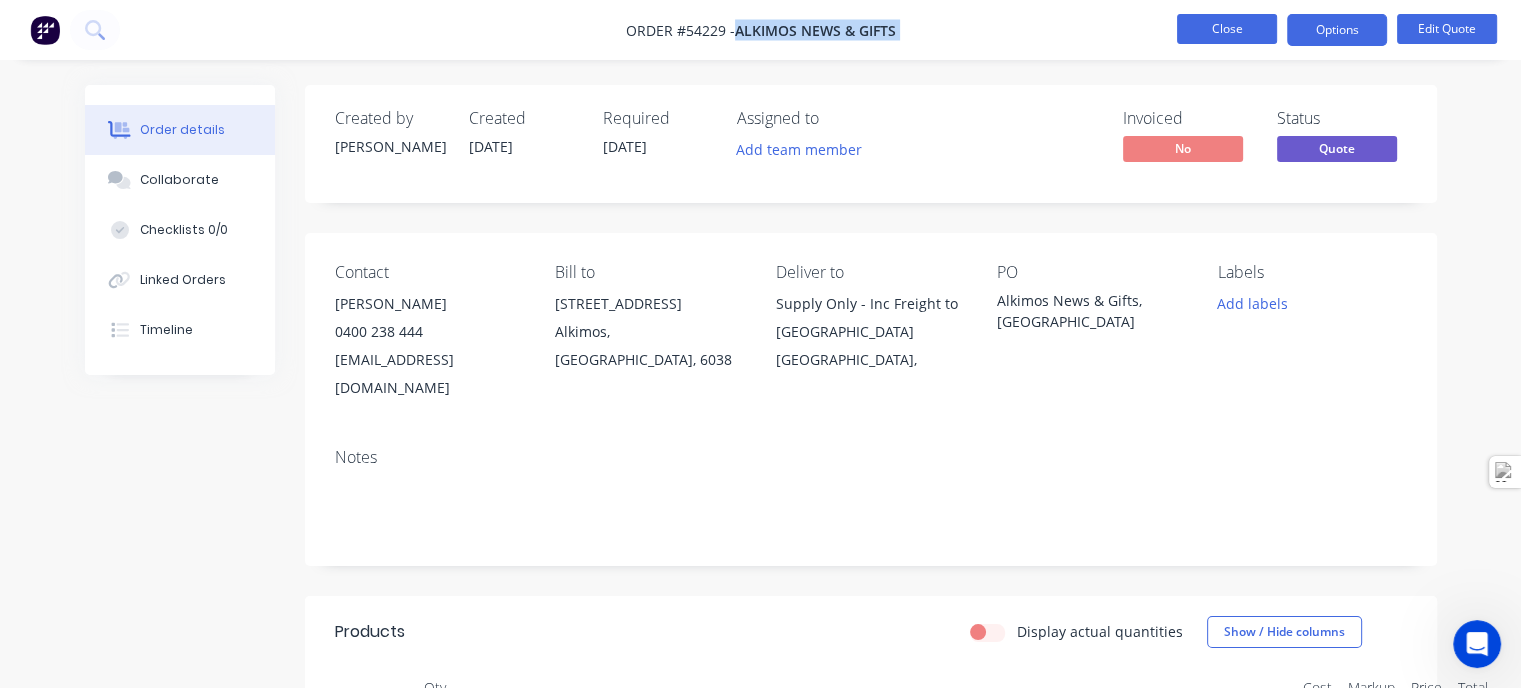 click on "Close" at bounding box center [1227, 29] 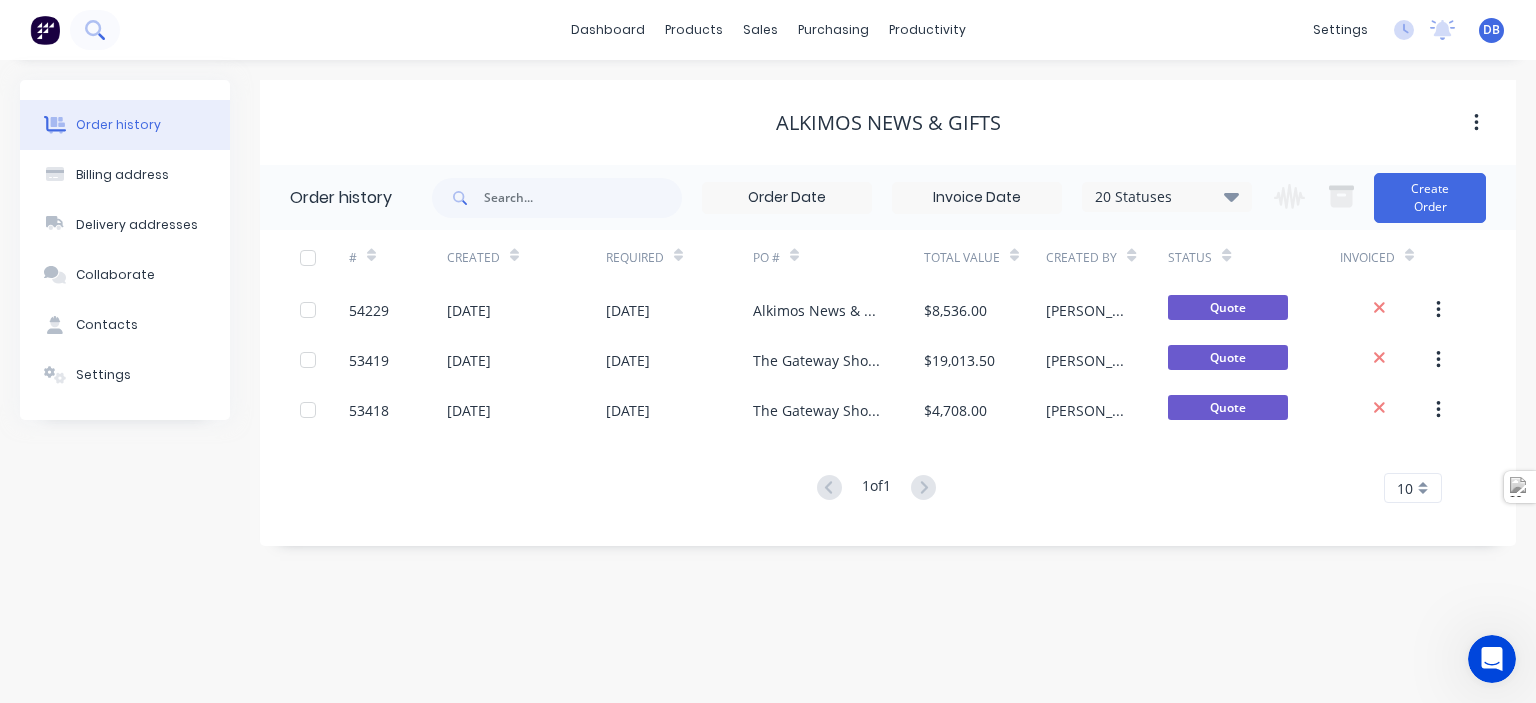 click at bounding box center (95, 30) 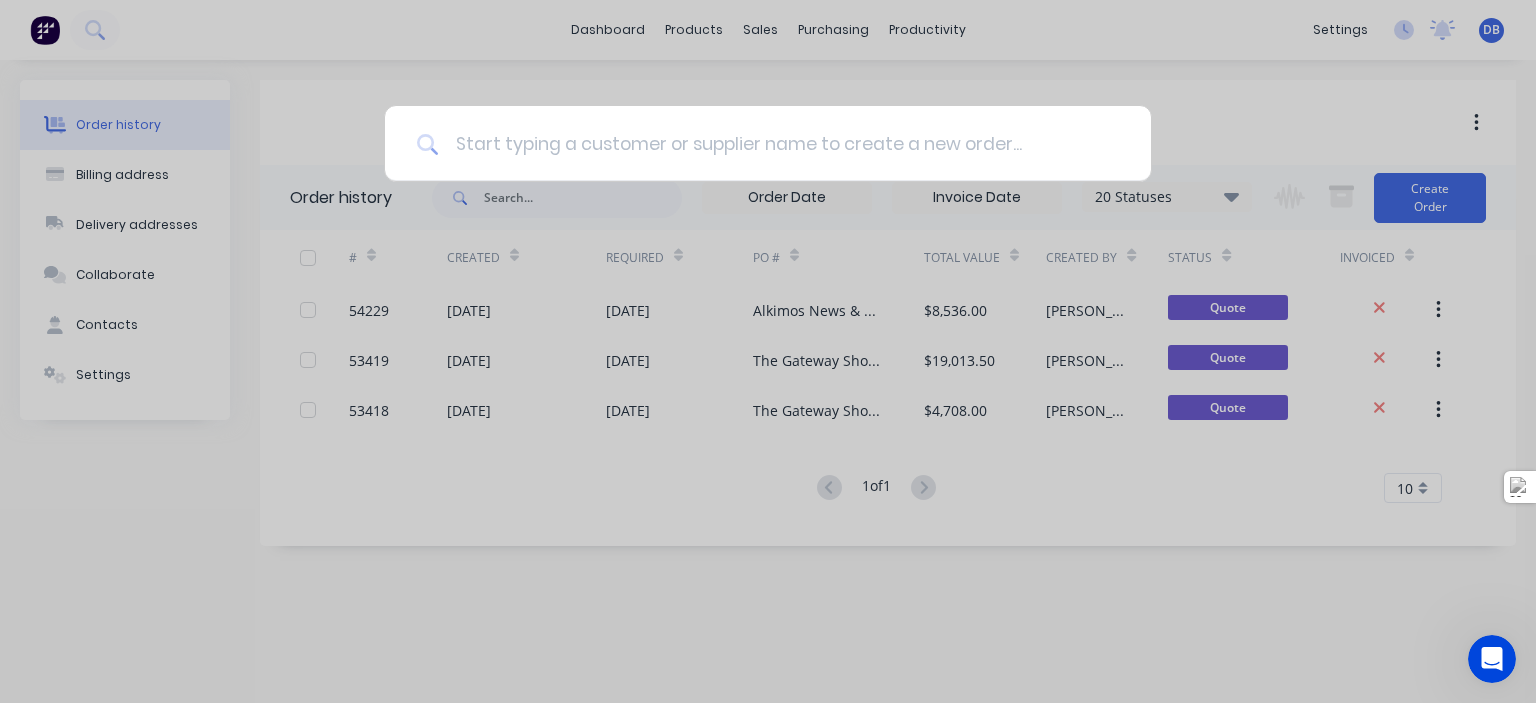 click at bounding box center [779, 143] 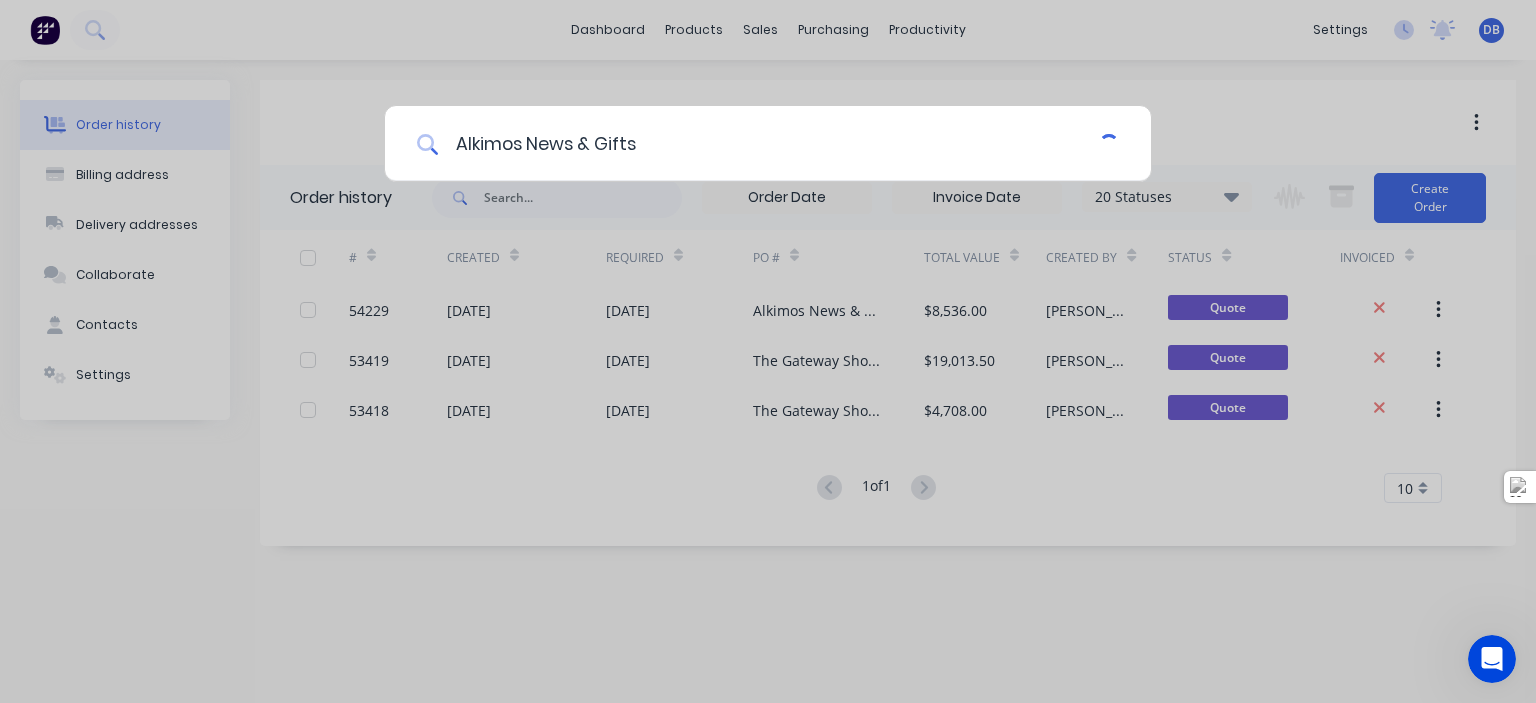 type on "Alkimos News & Gifts" 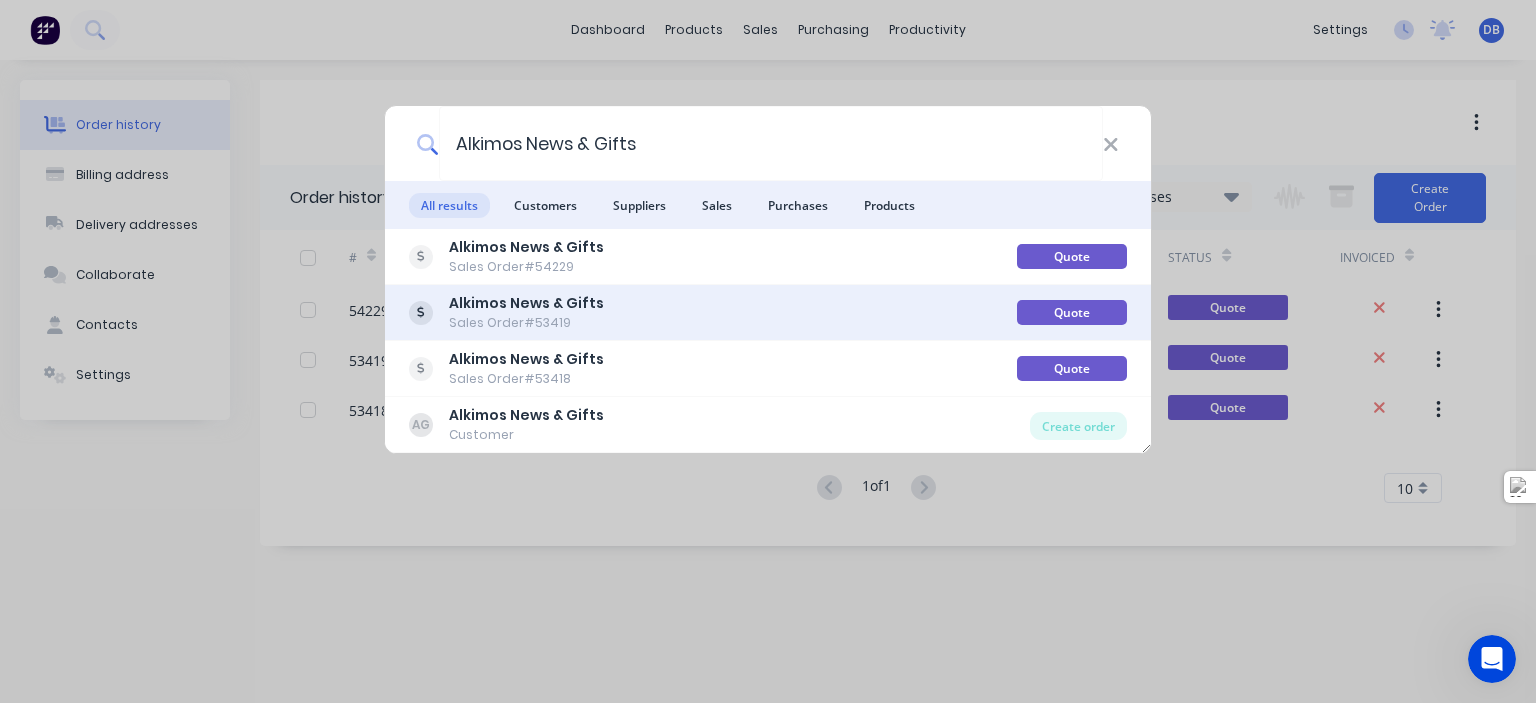 click on "Alkimos News & Gifts" at bounding box center (526, 303) 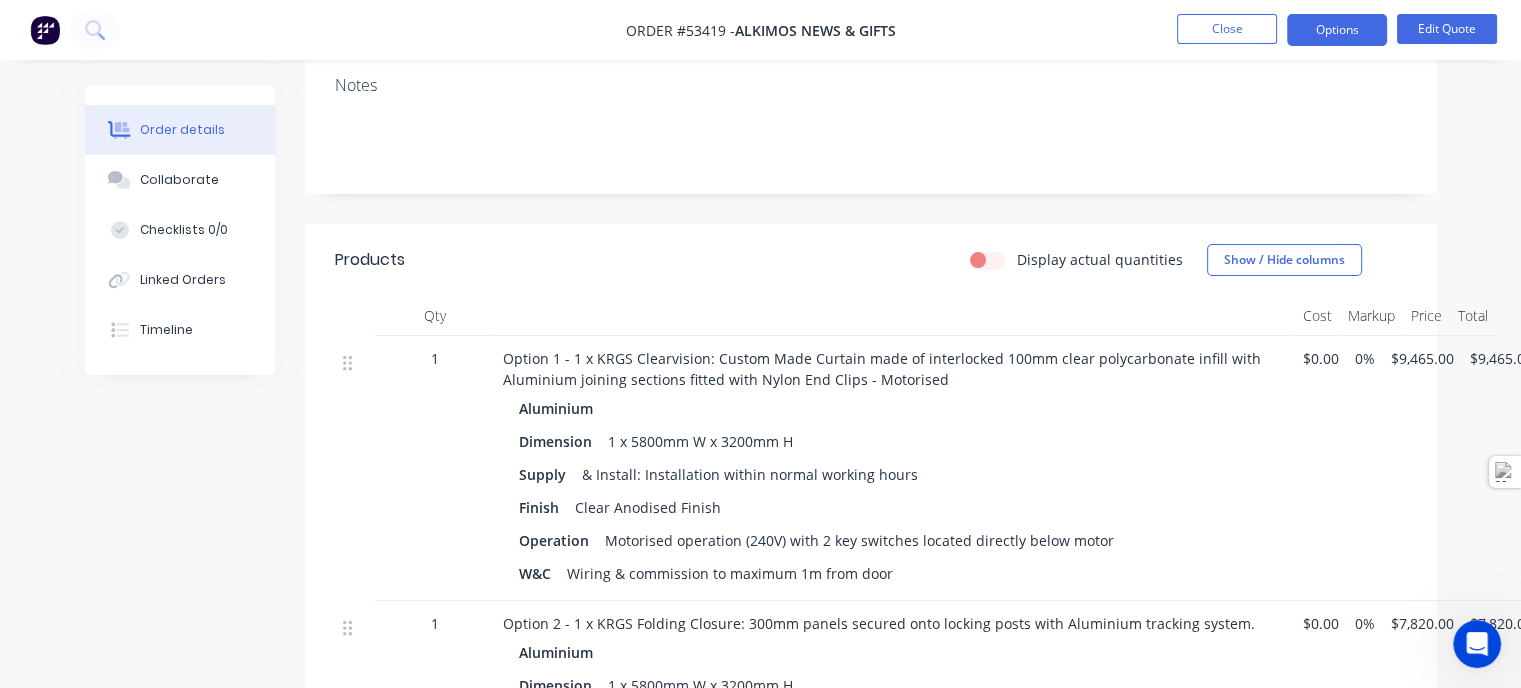 scroll, scrollTop: 400, scrollLeft: 0, axis: vertical 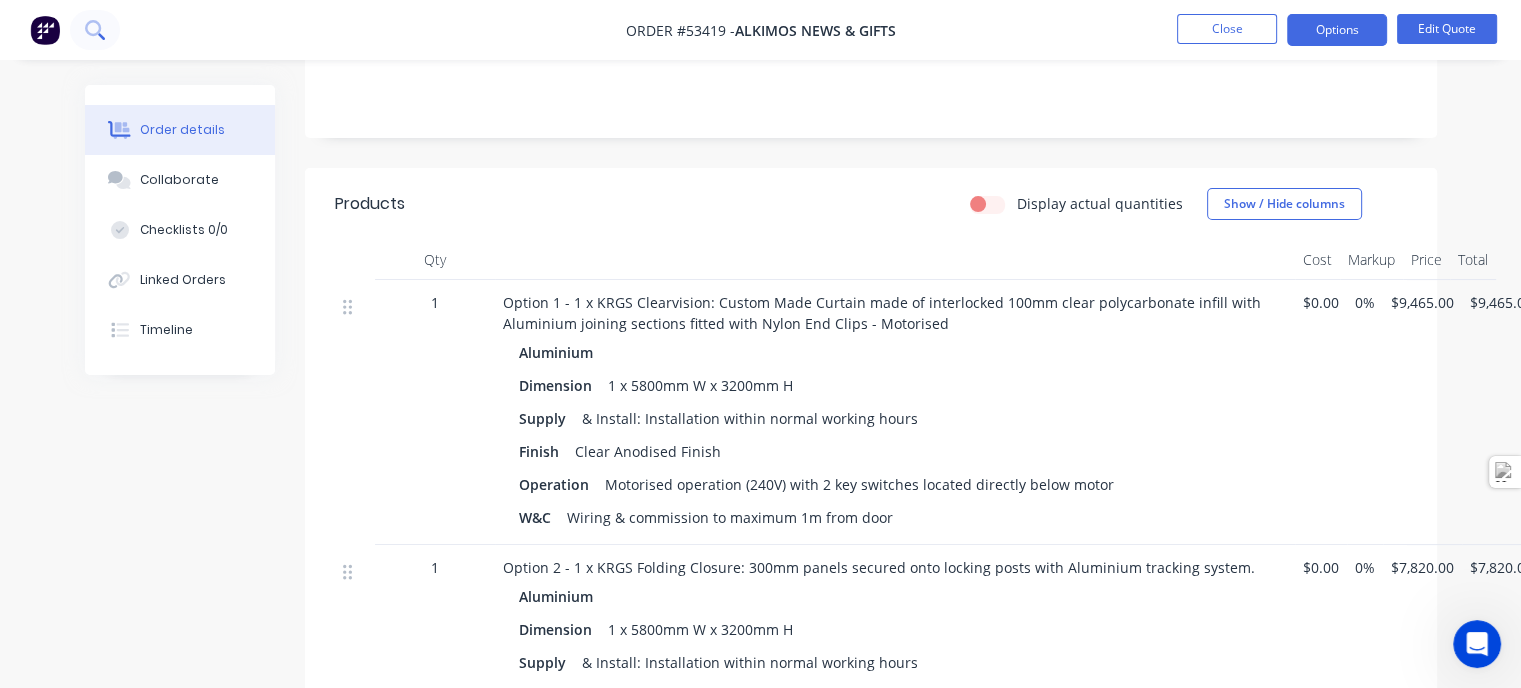 click 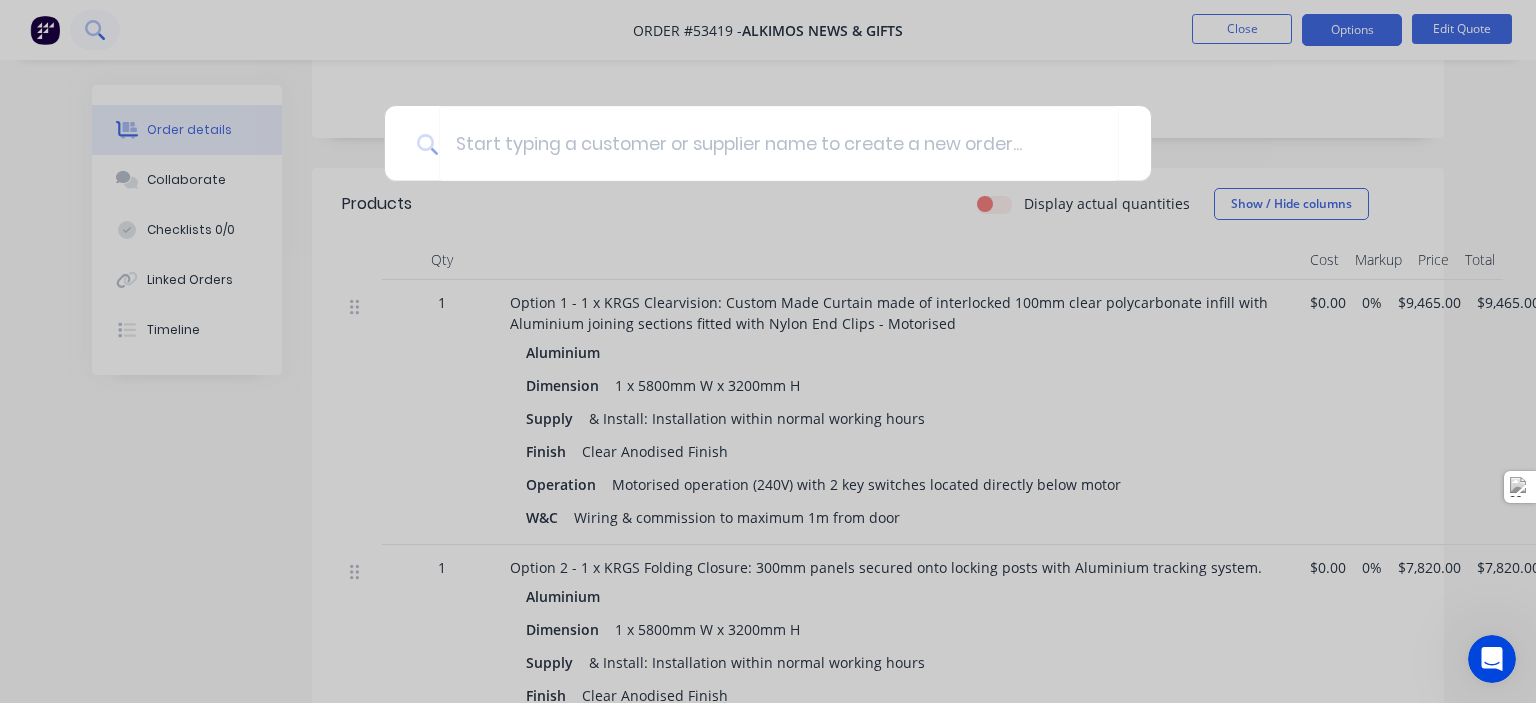 click at bounding box center (768, 351) 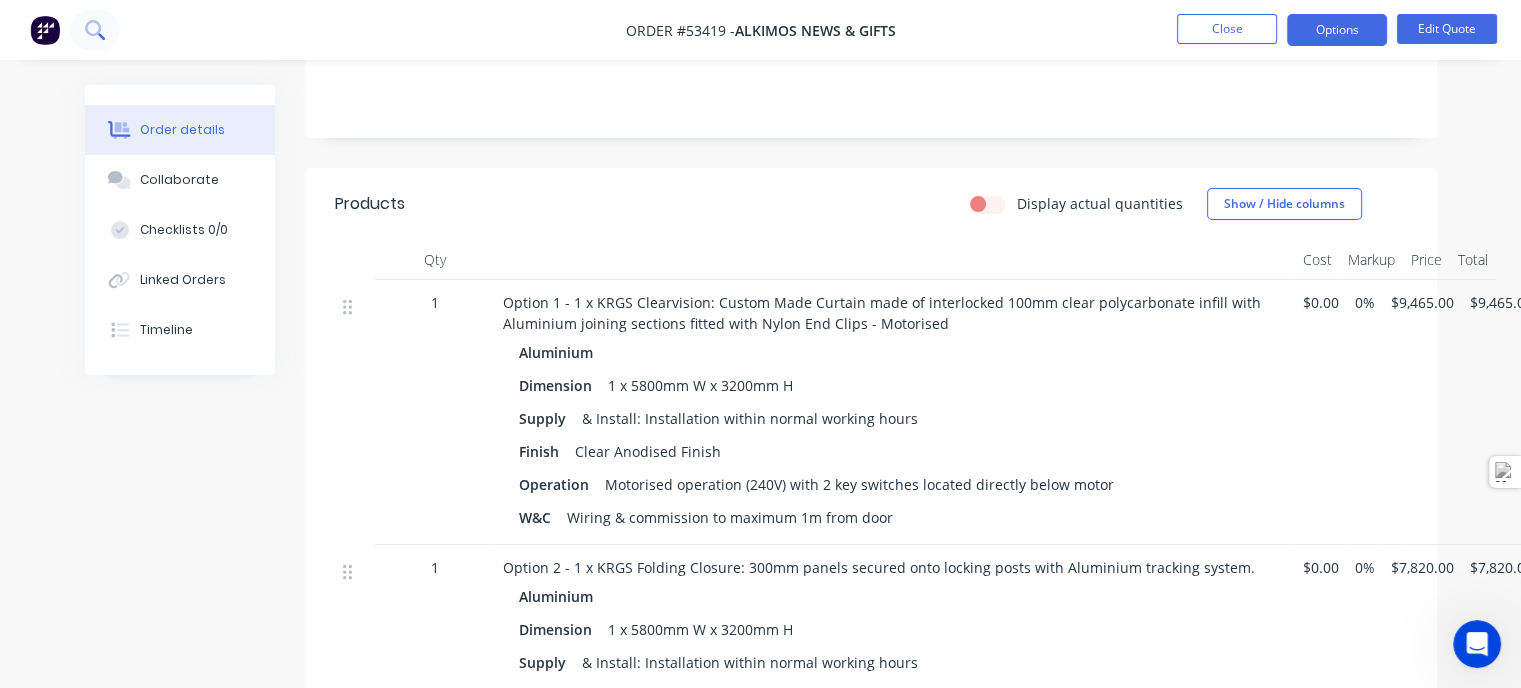 click at bounding box center (95, 30) 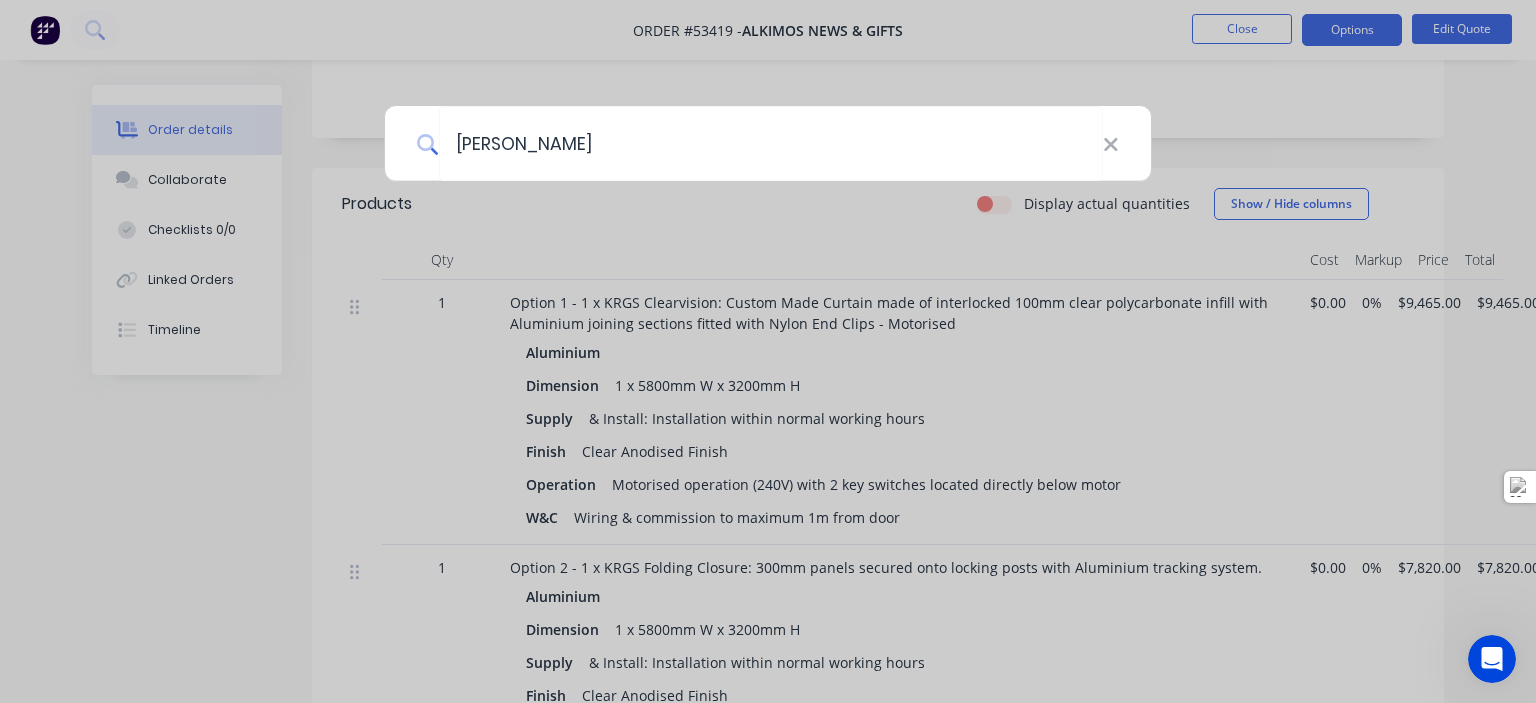type on "[PERSON_NAME]" 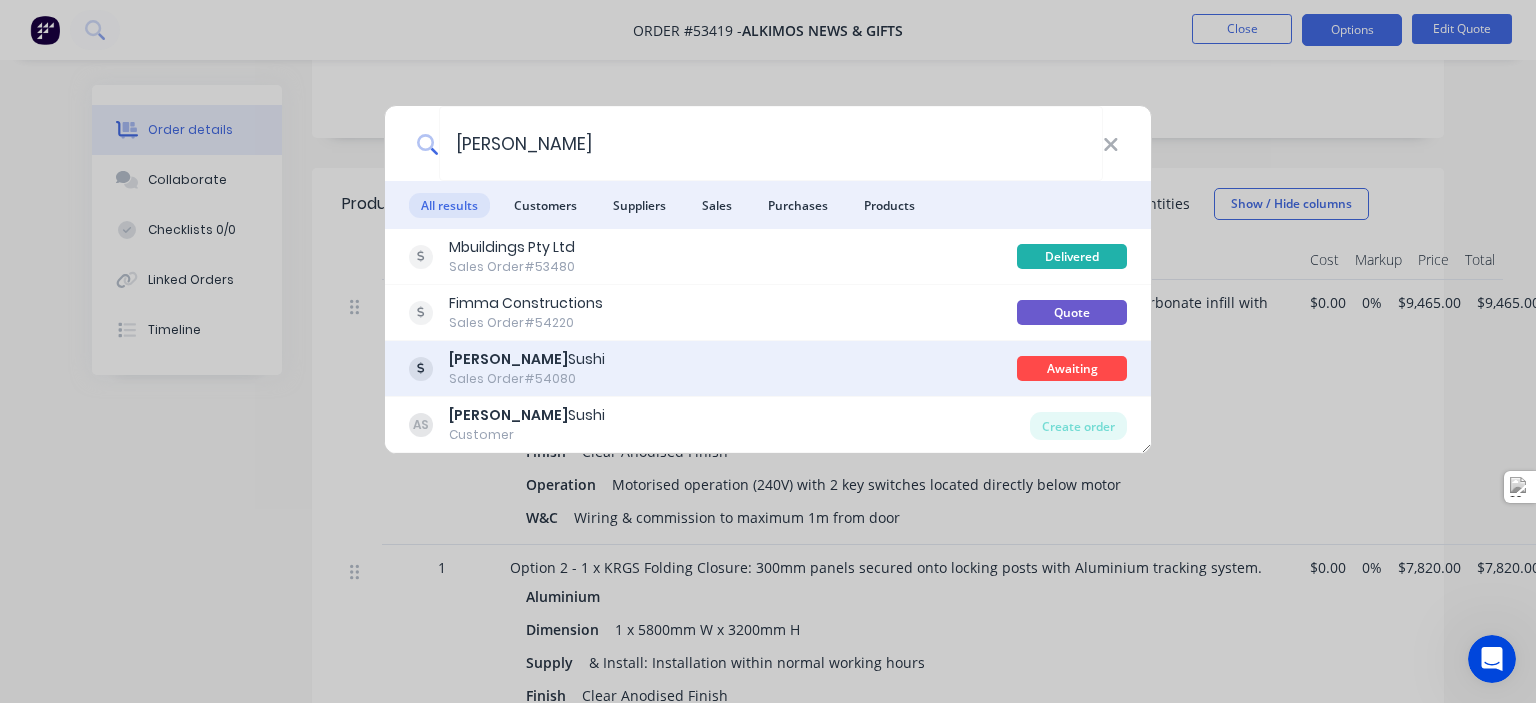 click on "Sales Order  #54080" at bounding box center [527, 379] 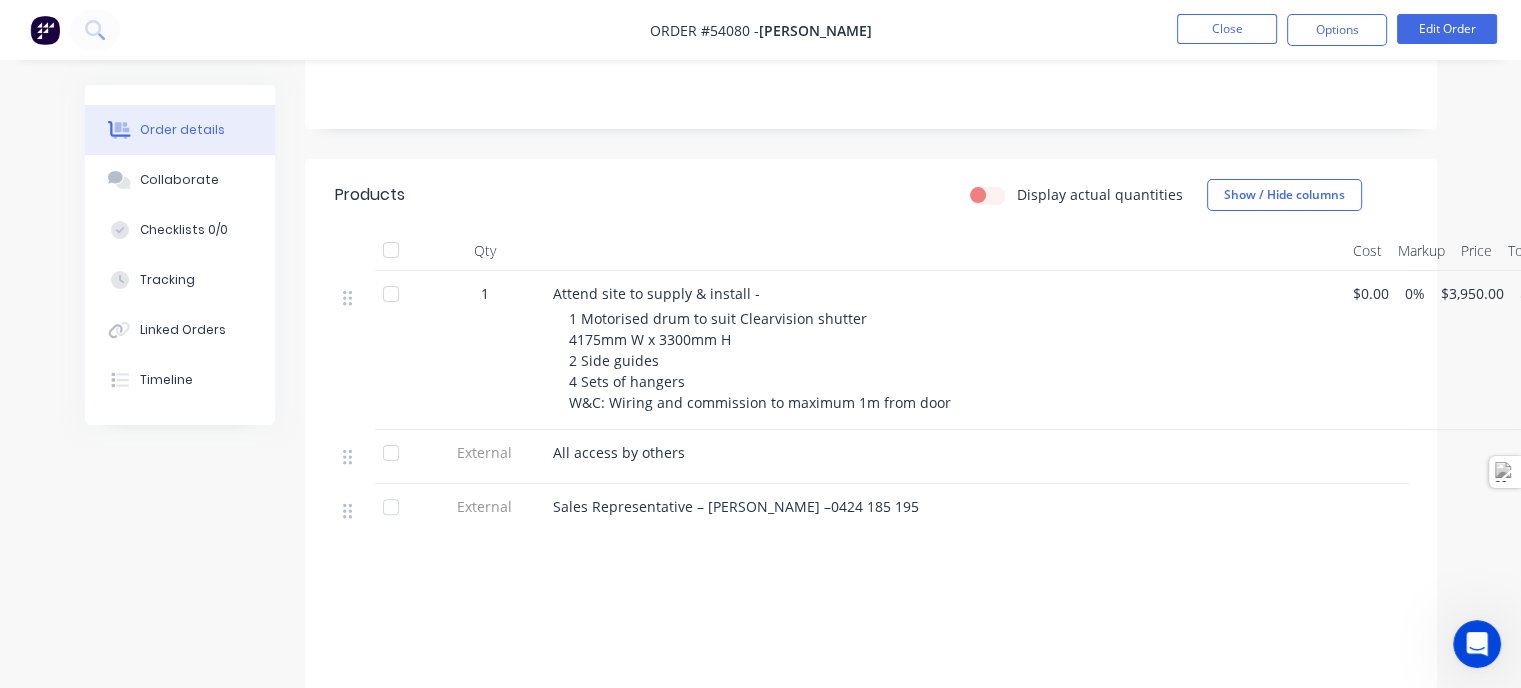 scroll, scrollTop: 500, scrollLeft: 0, axis: vertical 